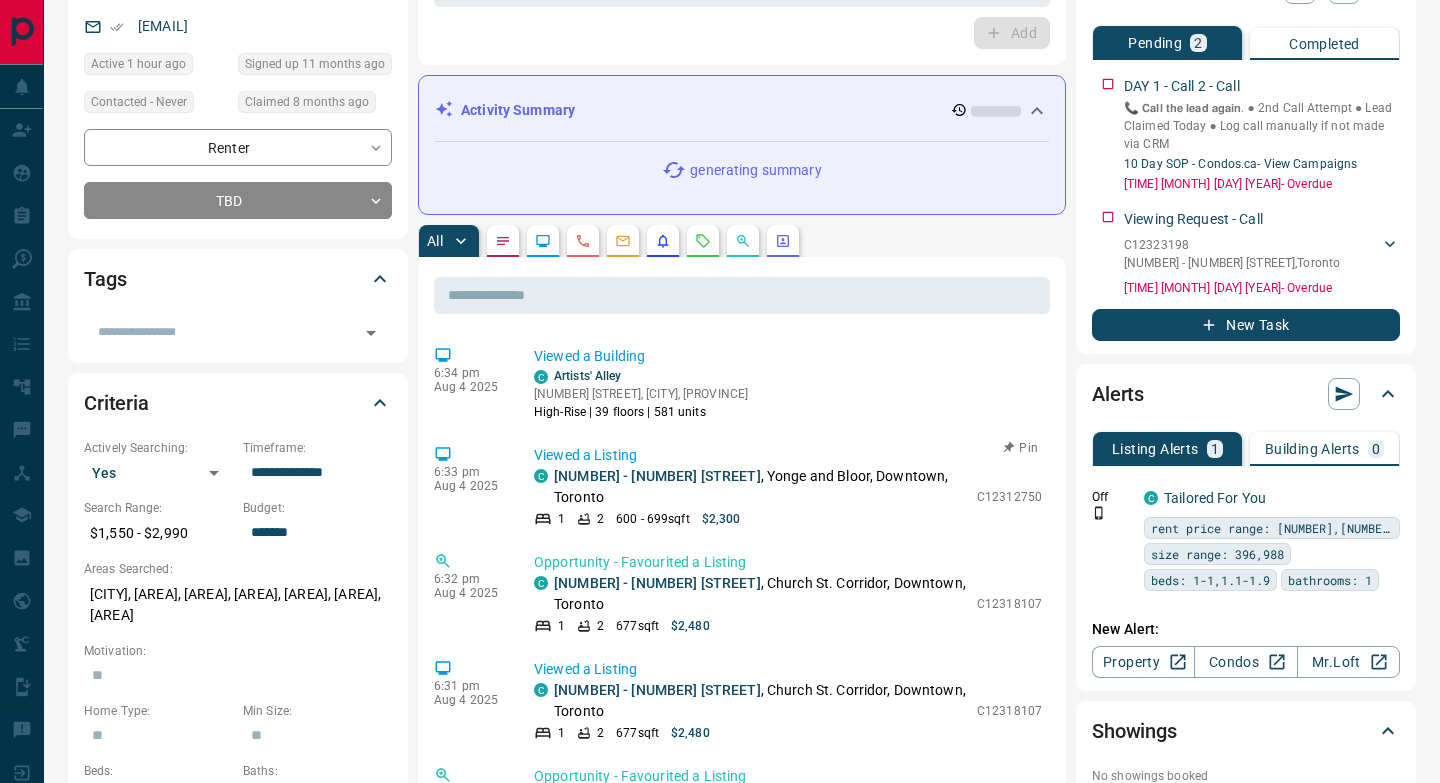 scroll, scrollTop: 298, scrollLeft: 0, axis: vertical 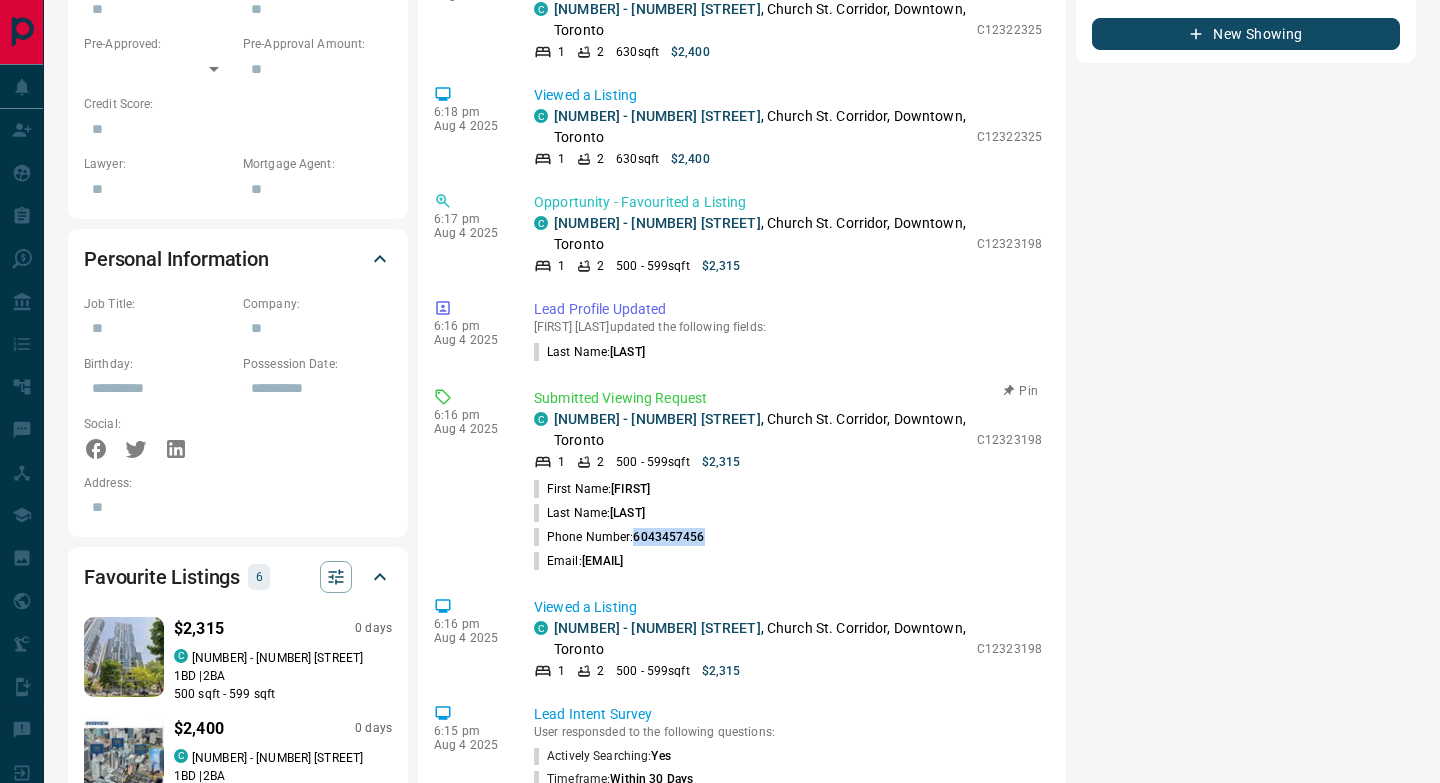 drag, startPoint x: 704, startPoint y: 240, endPoint x: 637, endPoint y: 246, distance: 67.26812 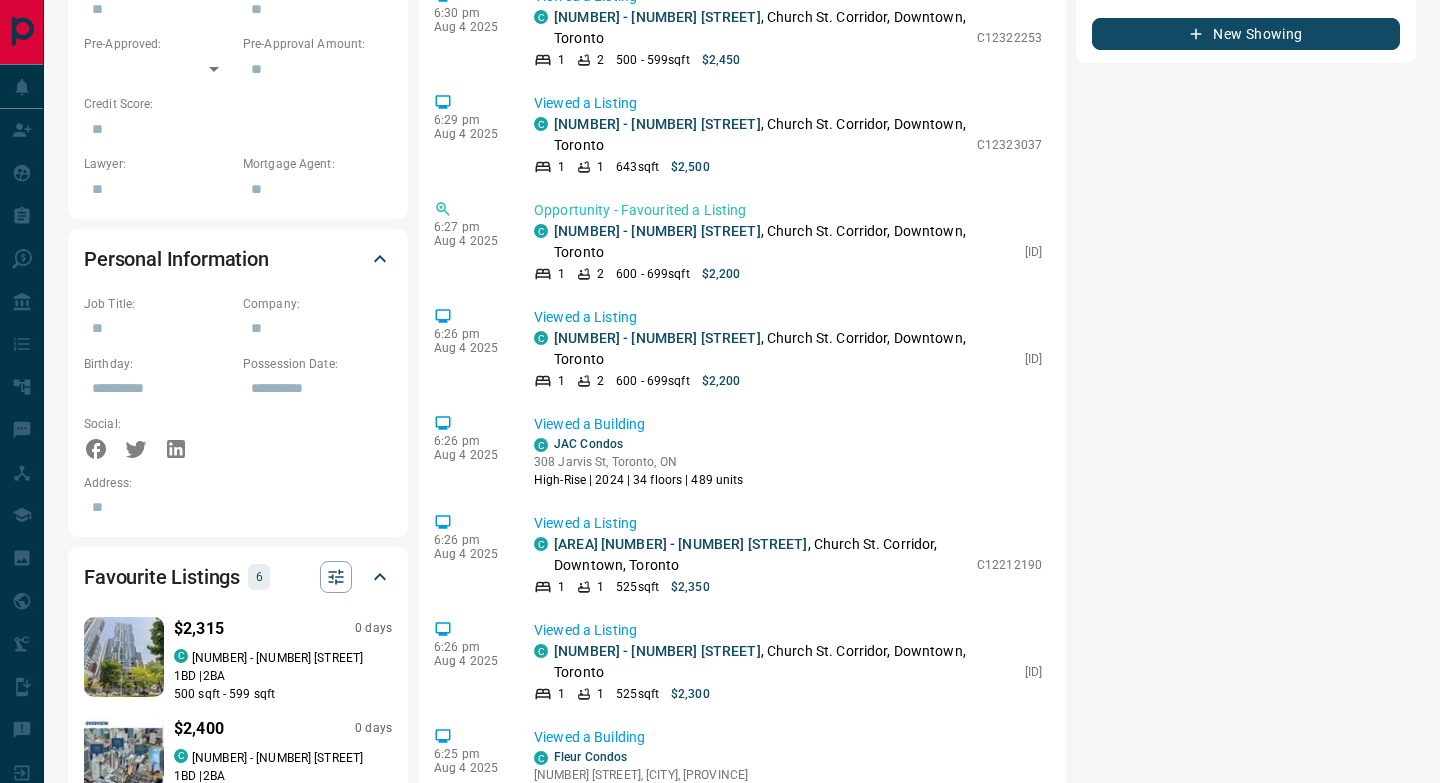 scroll, scrollTop: 0, scrollLeft: 0, axis: both 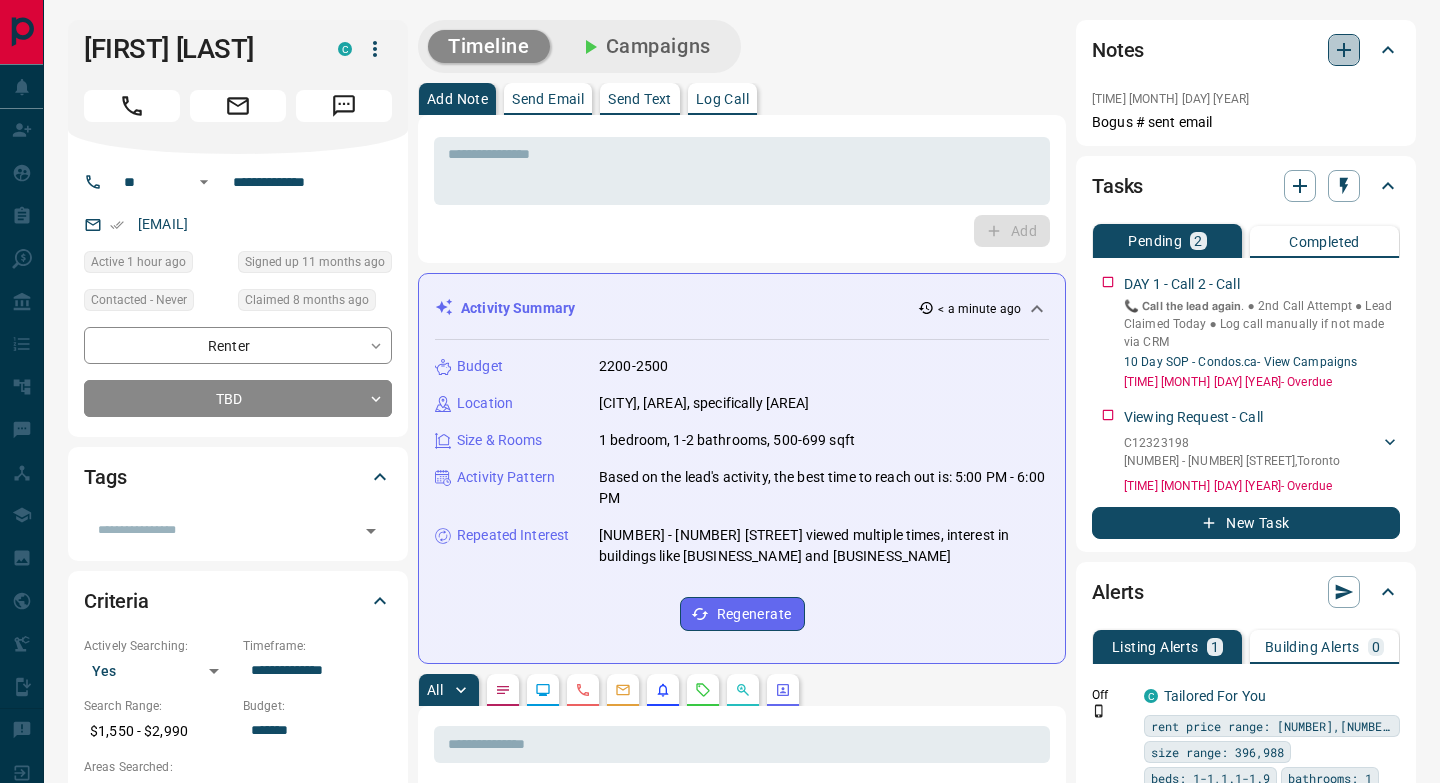 click 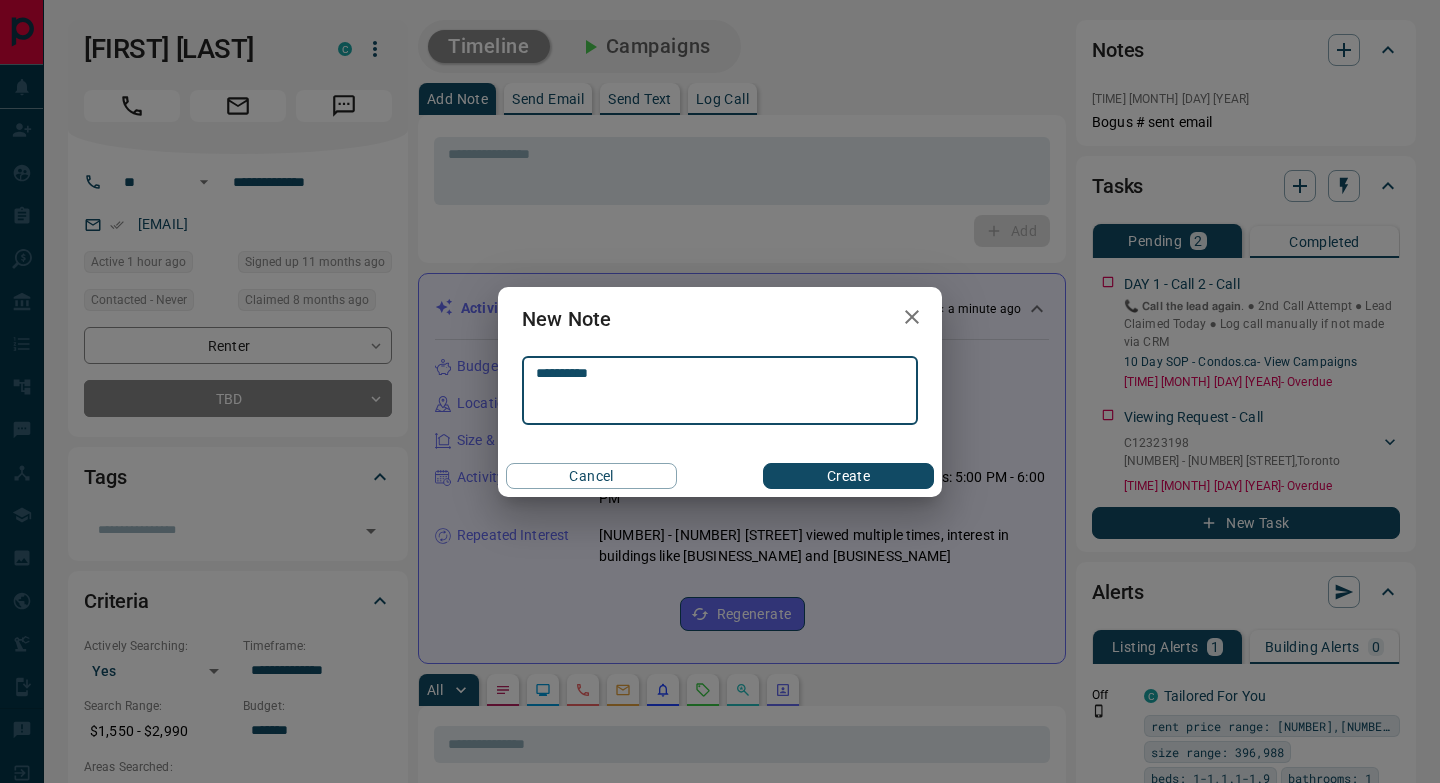 click on "**********" at bounding box center [720, 390] 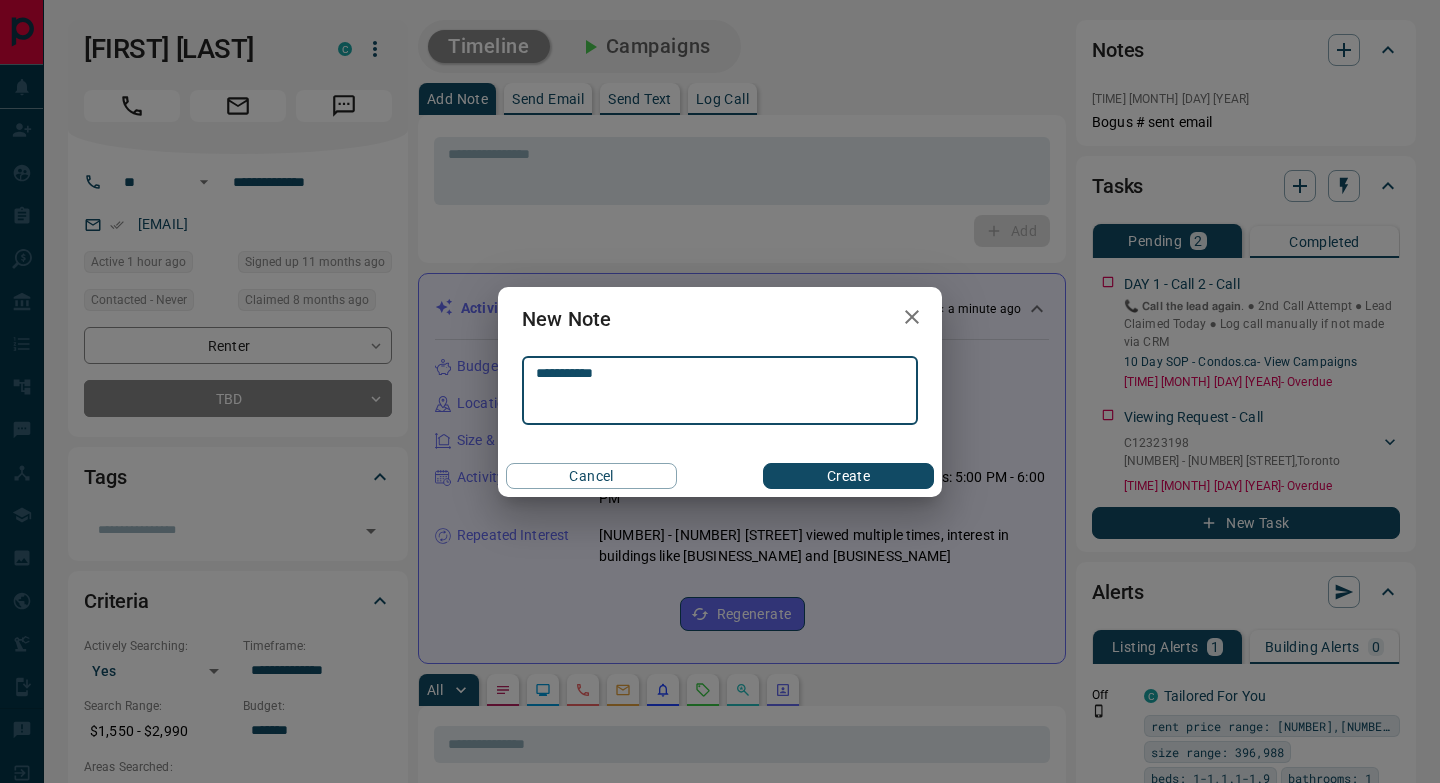 click on "**********" at bounding box center (720, 390) 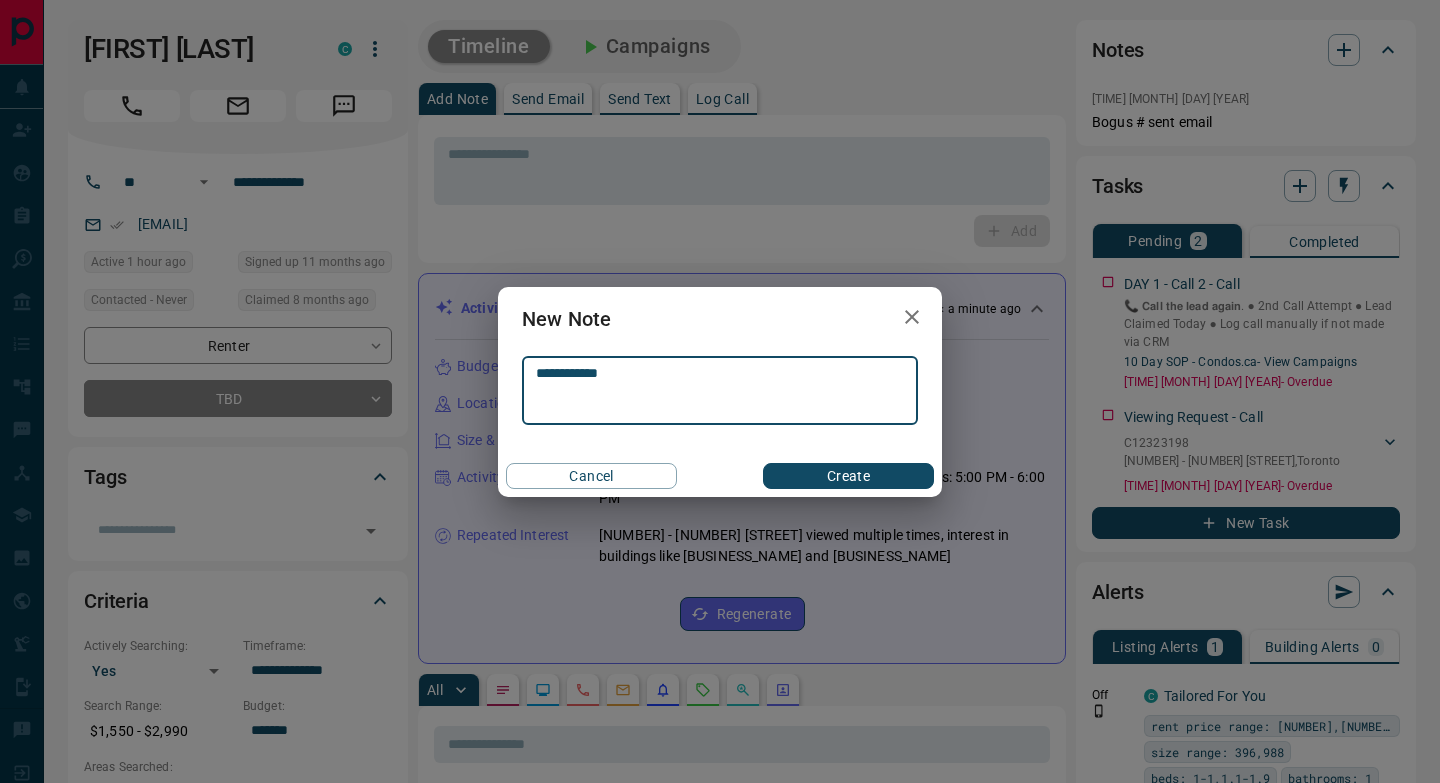click on "**********" at bounding box center (720, 390) 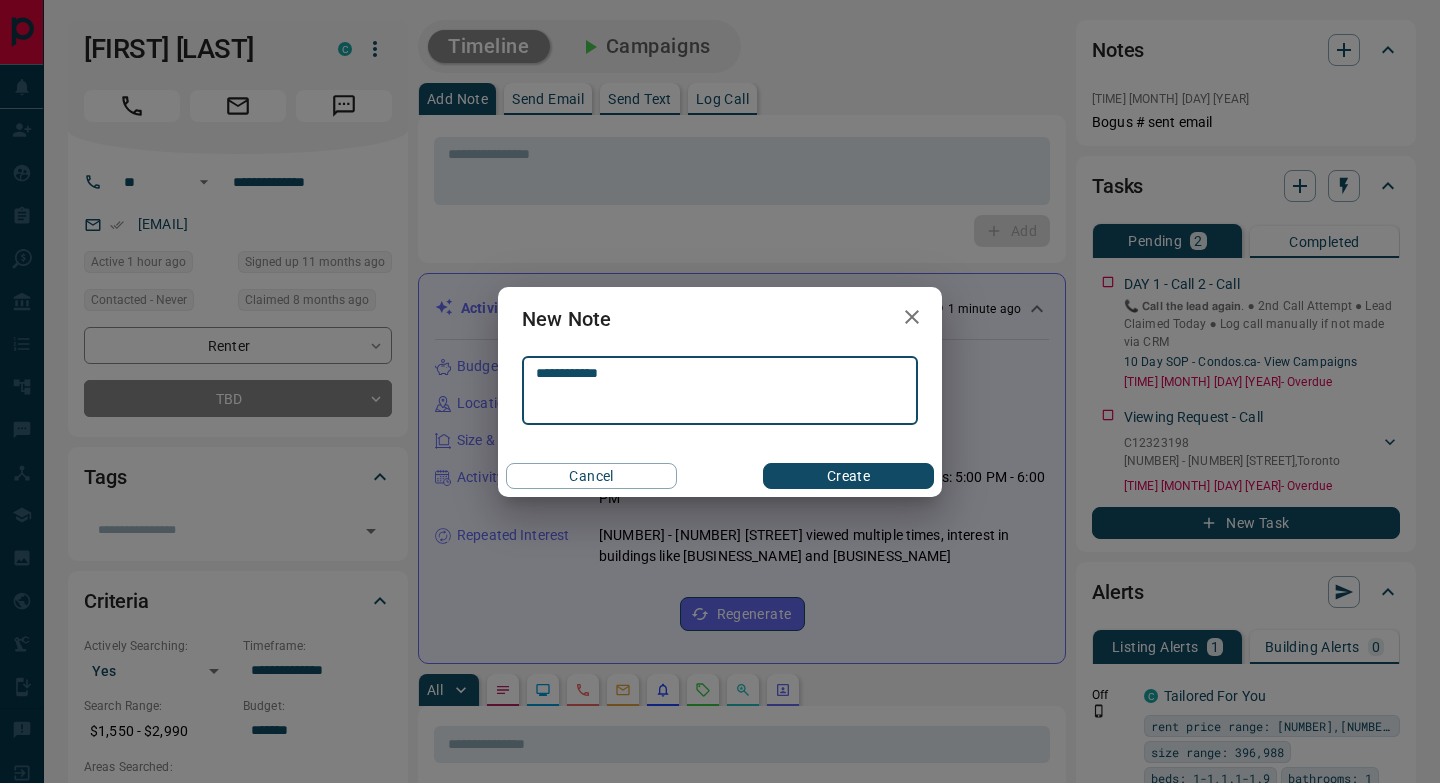 type on "**********" 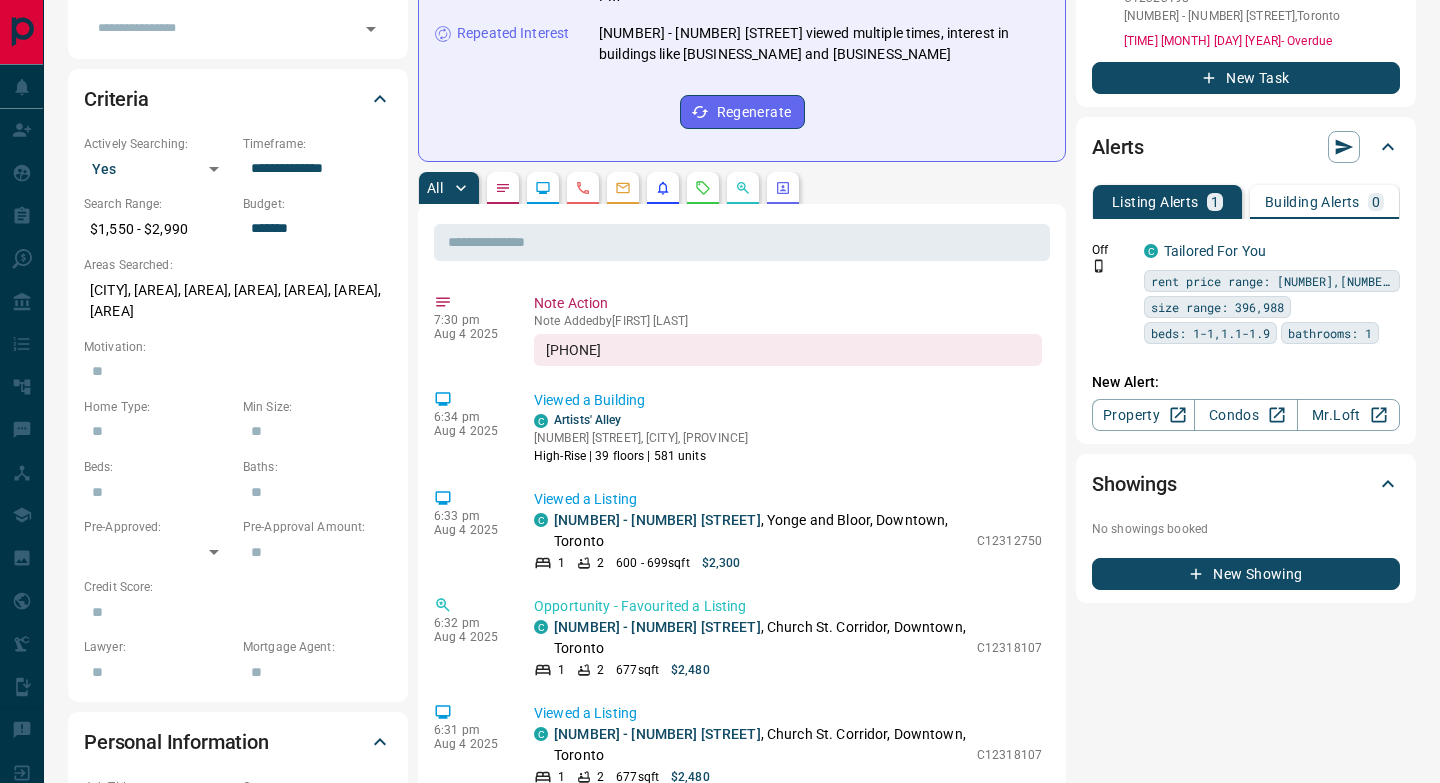 scroll, scrollTop: 541, scrollLeft: 0, axis: vertical 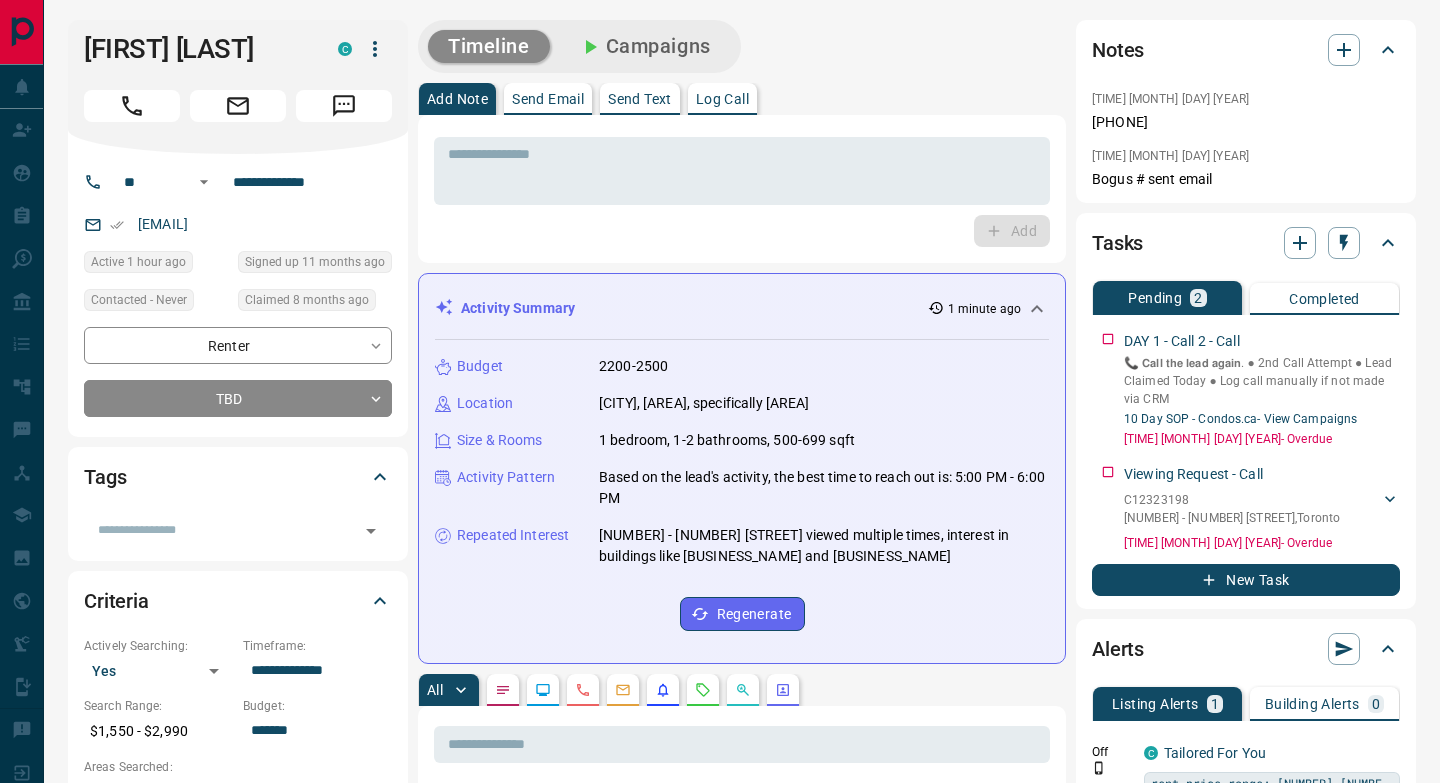 click 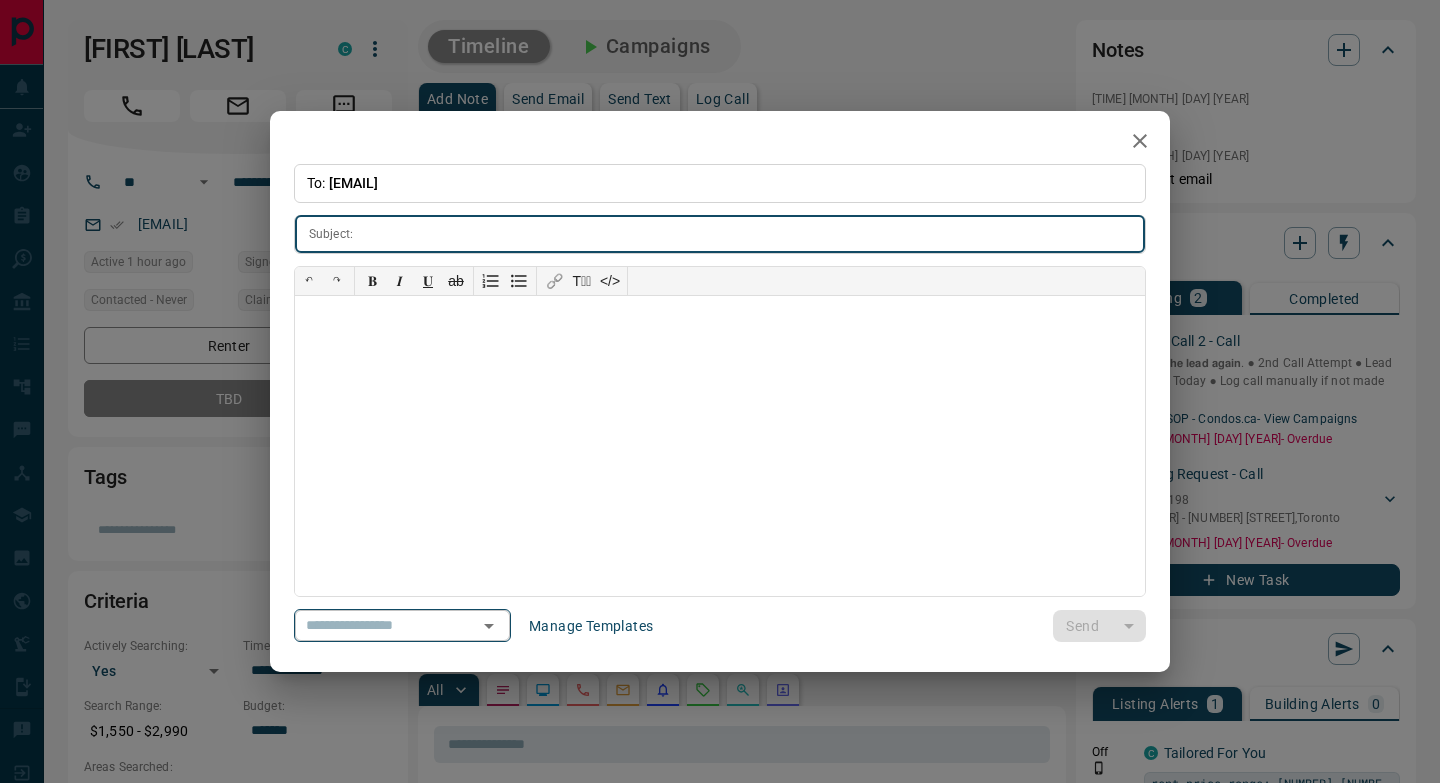 click 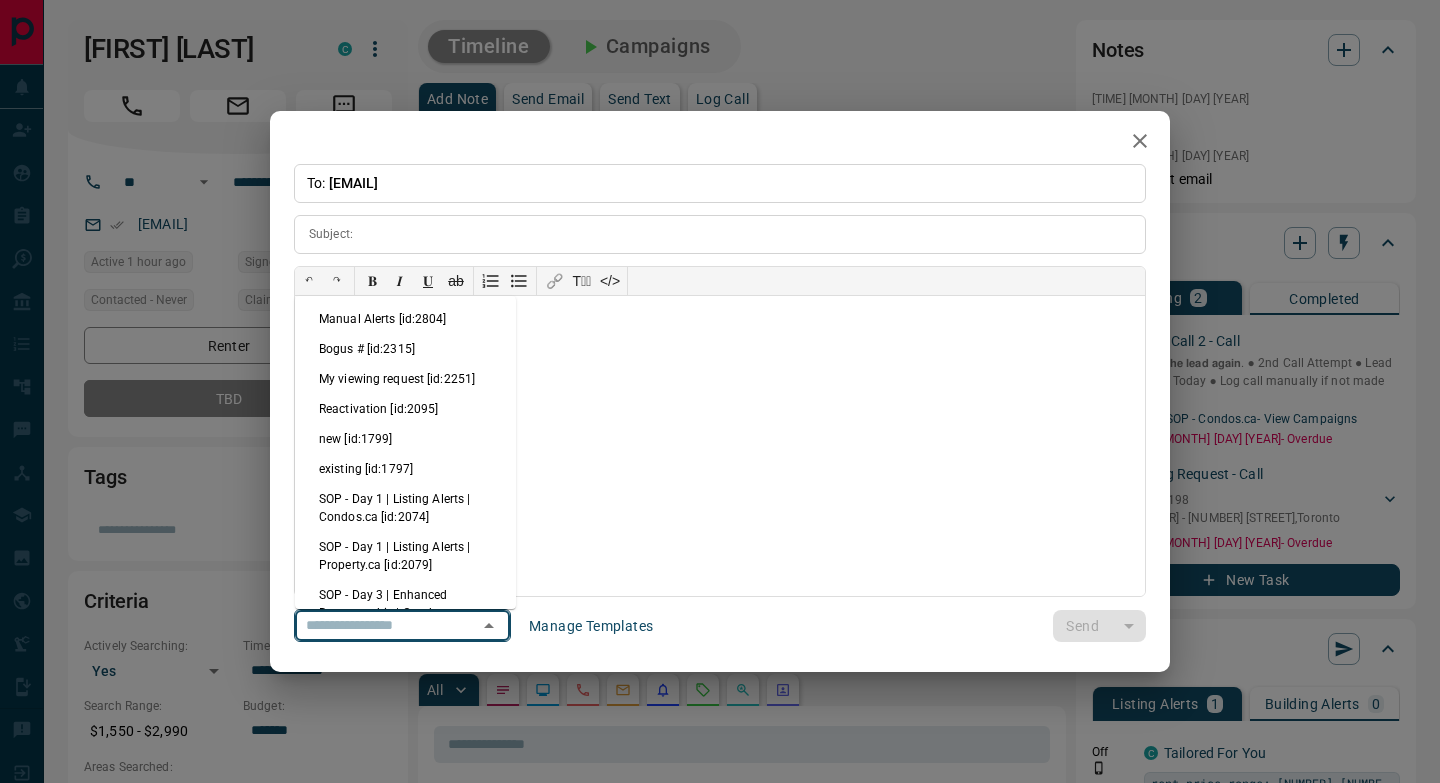 click on "My viewing request [id:2251]" at bounding box center [405, 379] 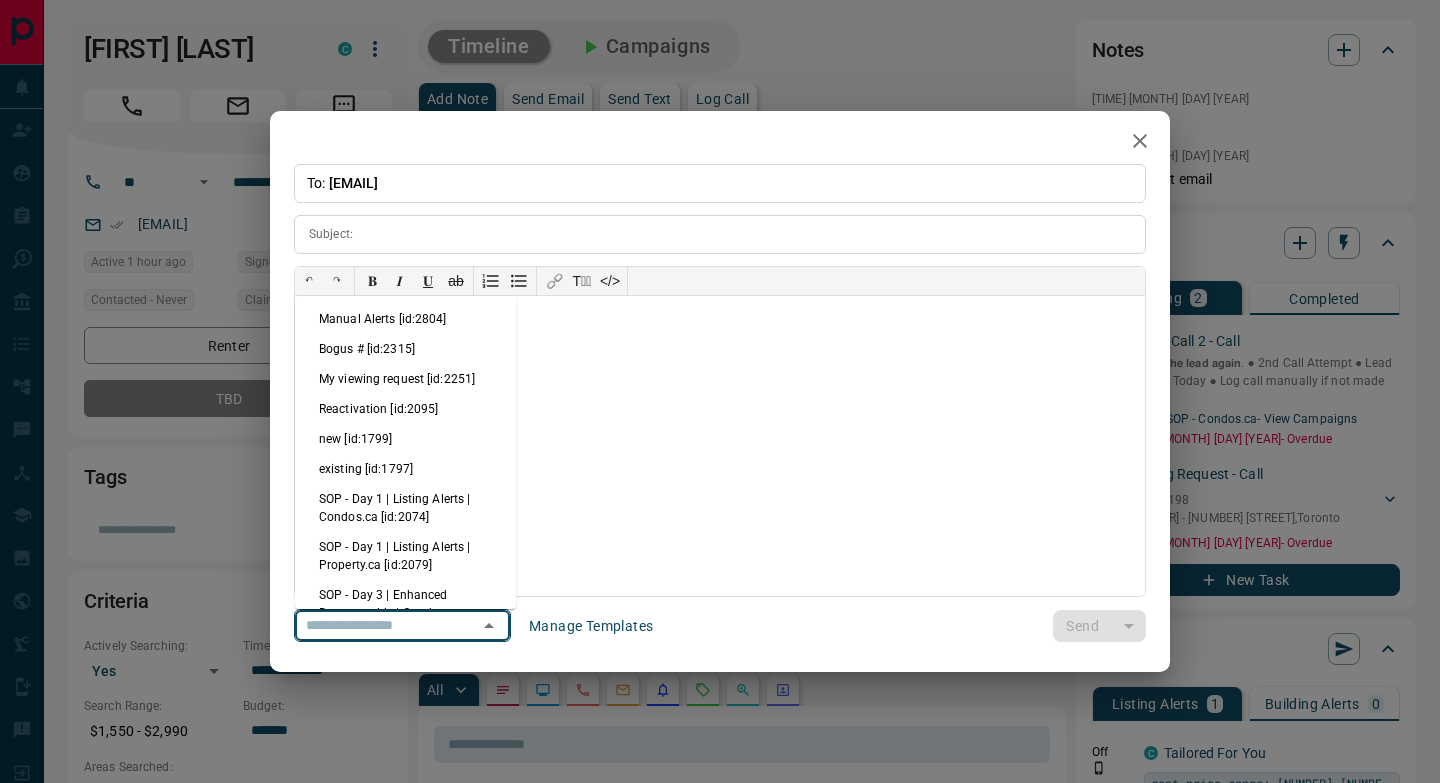 type on "**********" 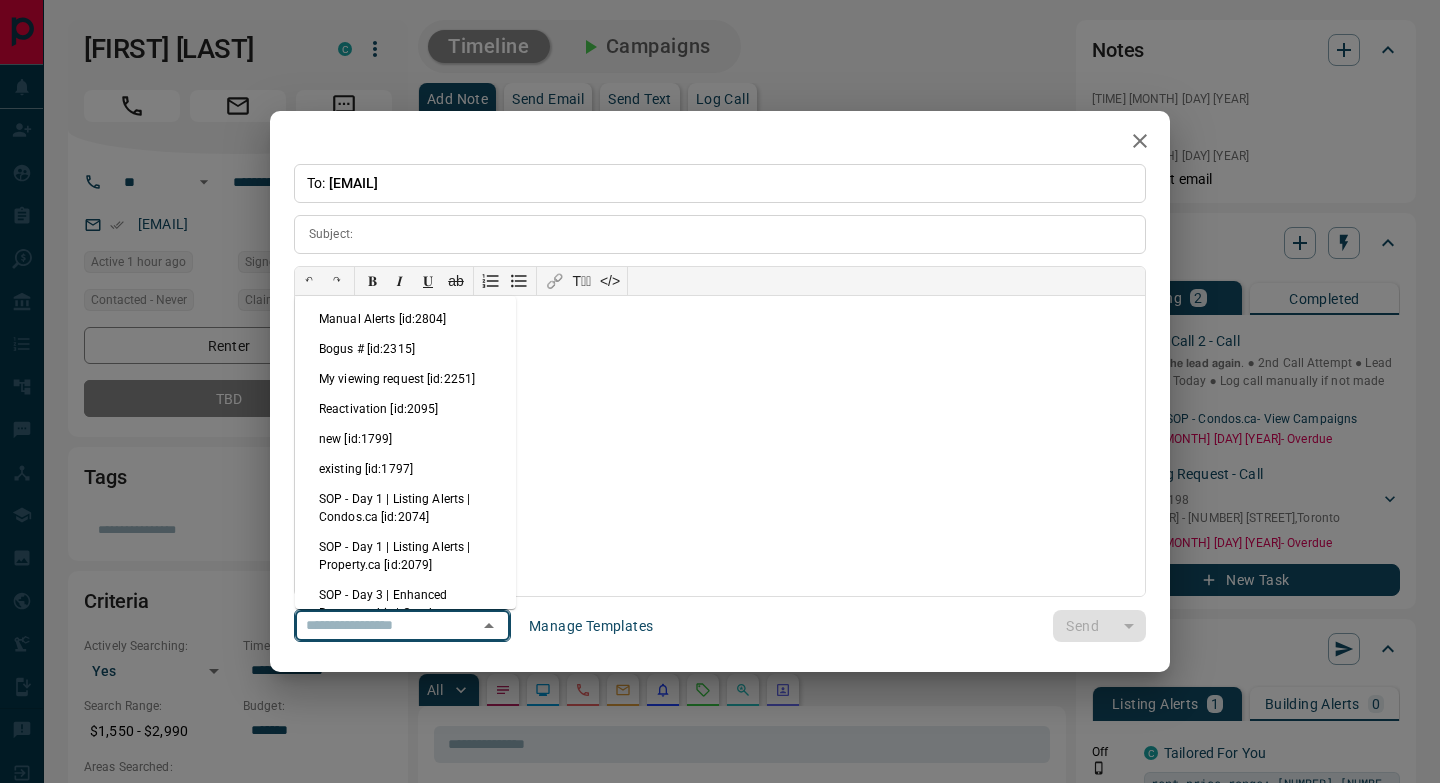 type on "**********" 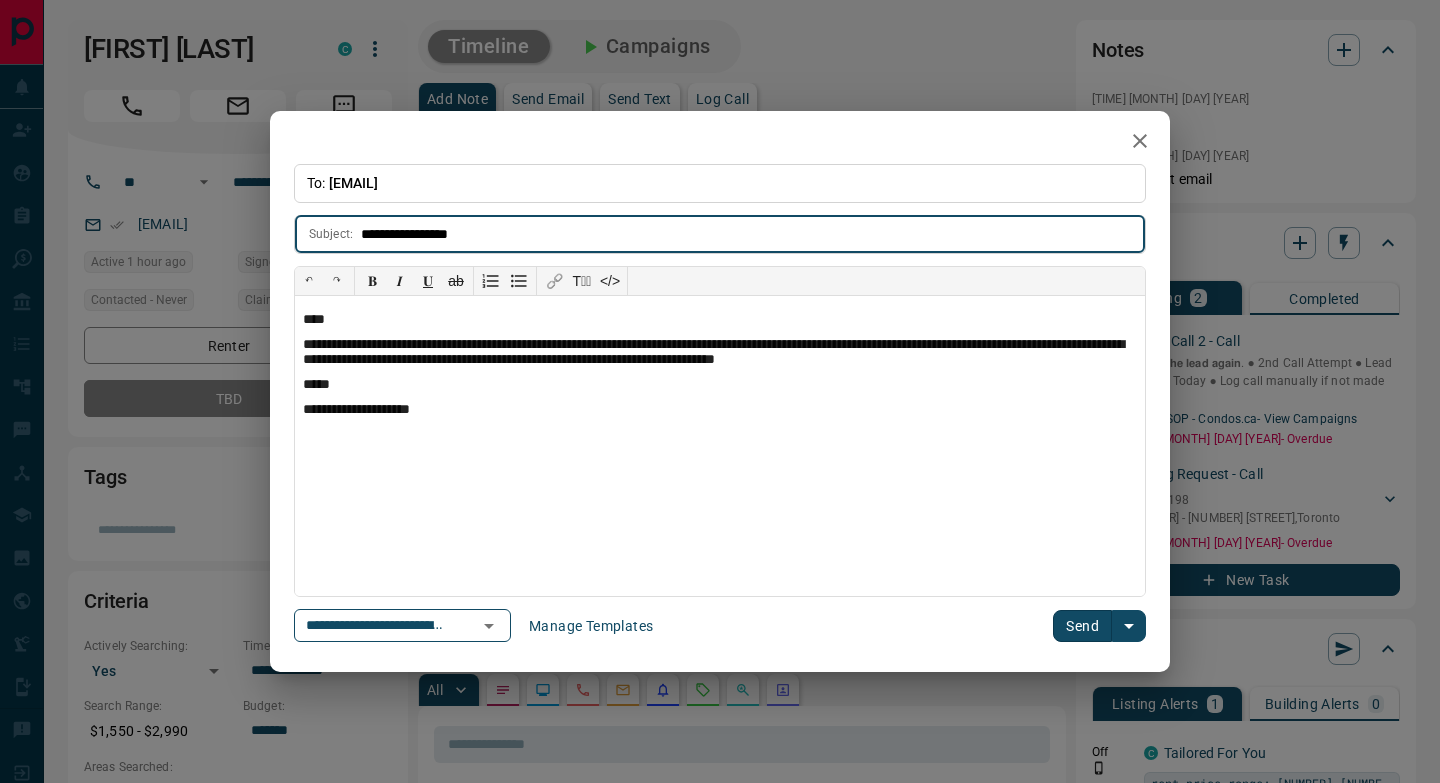 click on "**********" at bounding box center [753, 234] 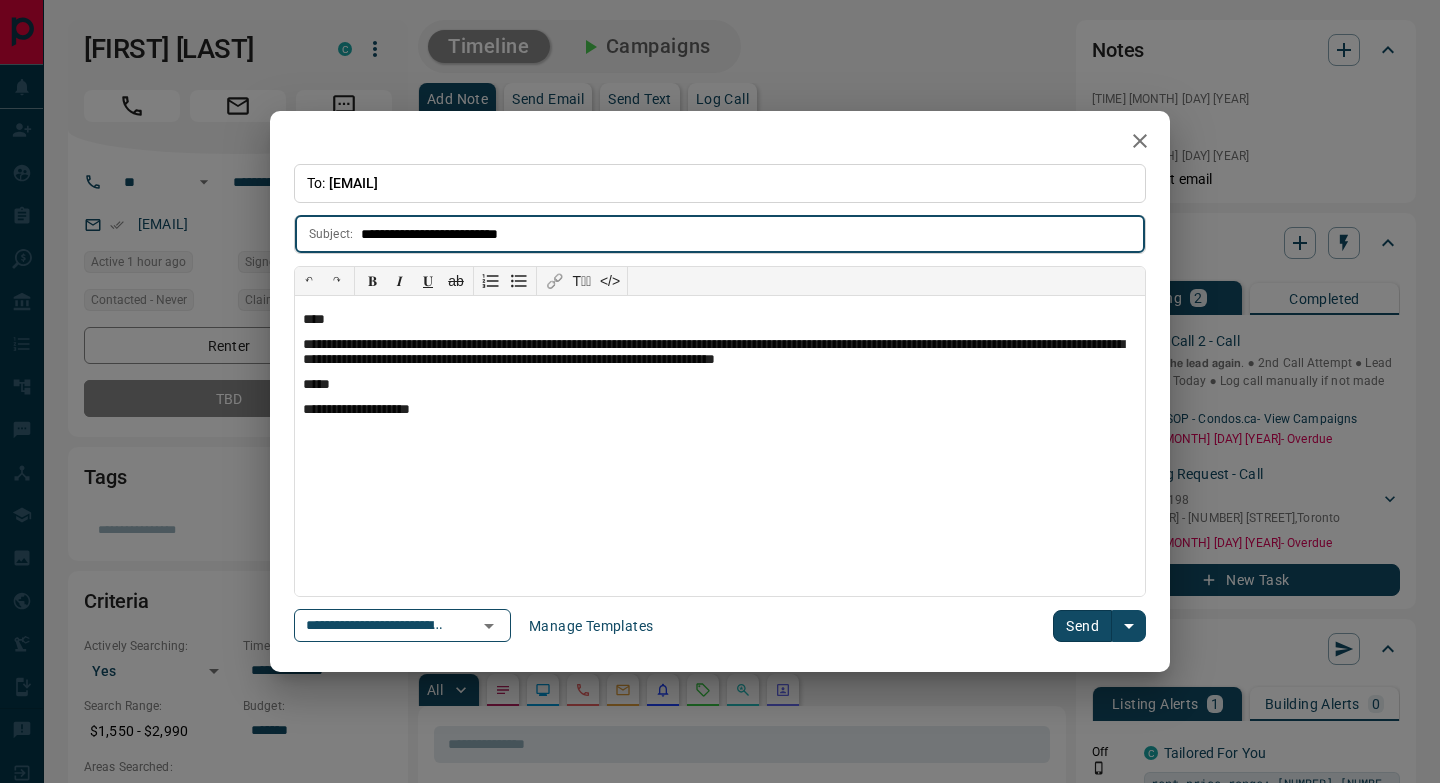 click on "**********" at bounding box center (753, 234) 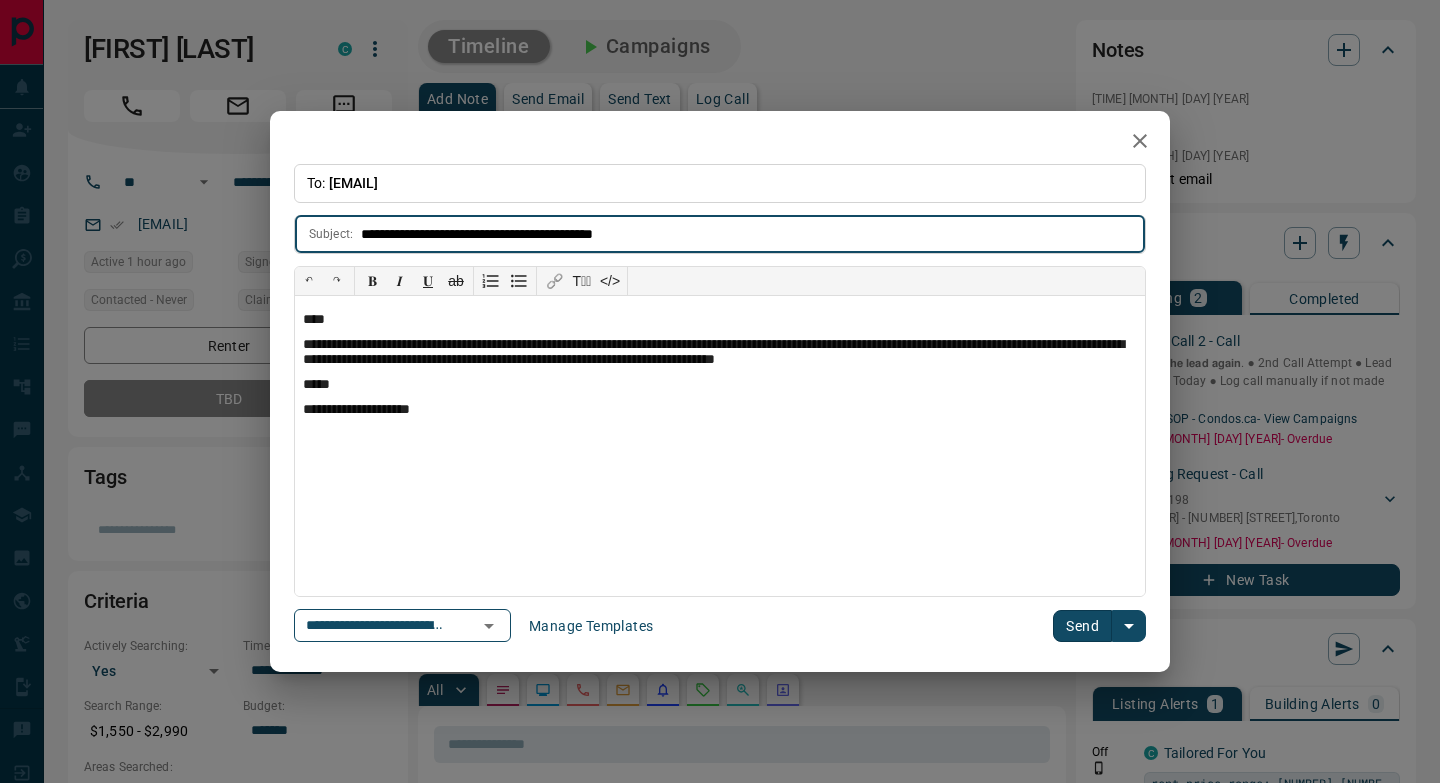 type on "**********" 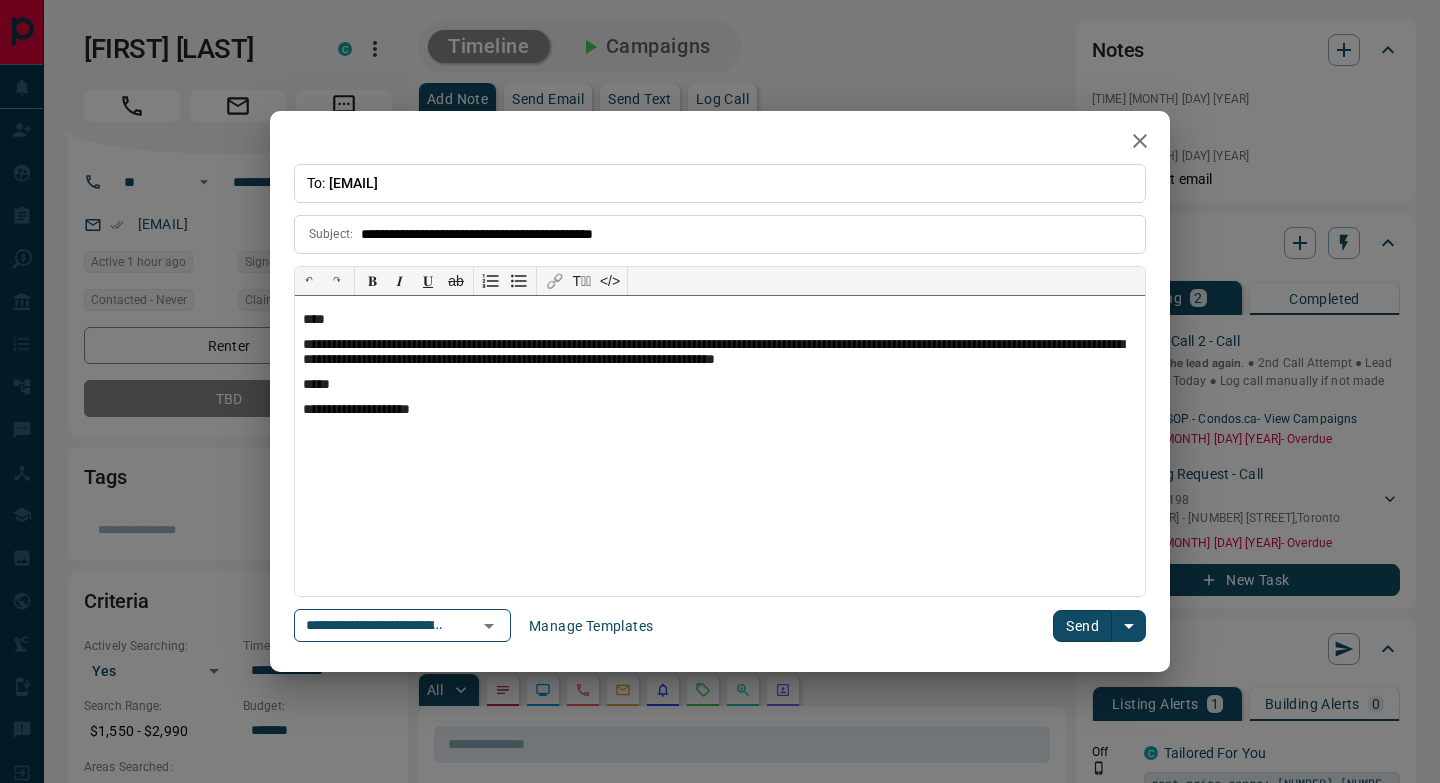 click on "****" at bounding box center (720, 320) 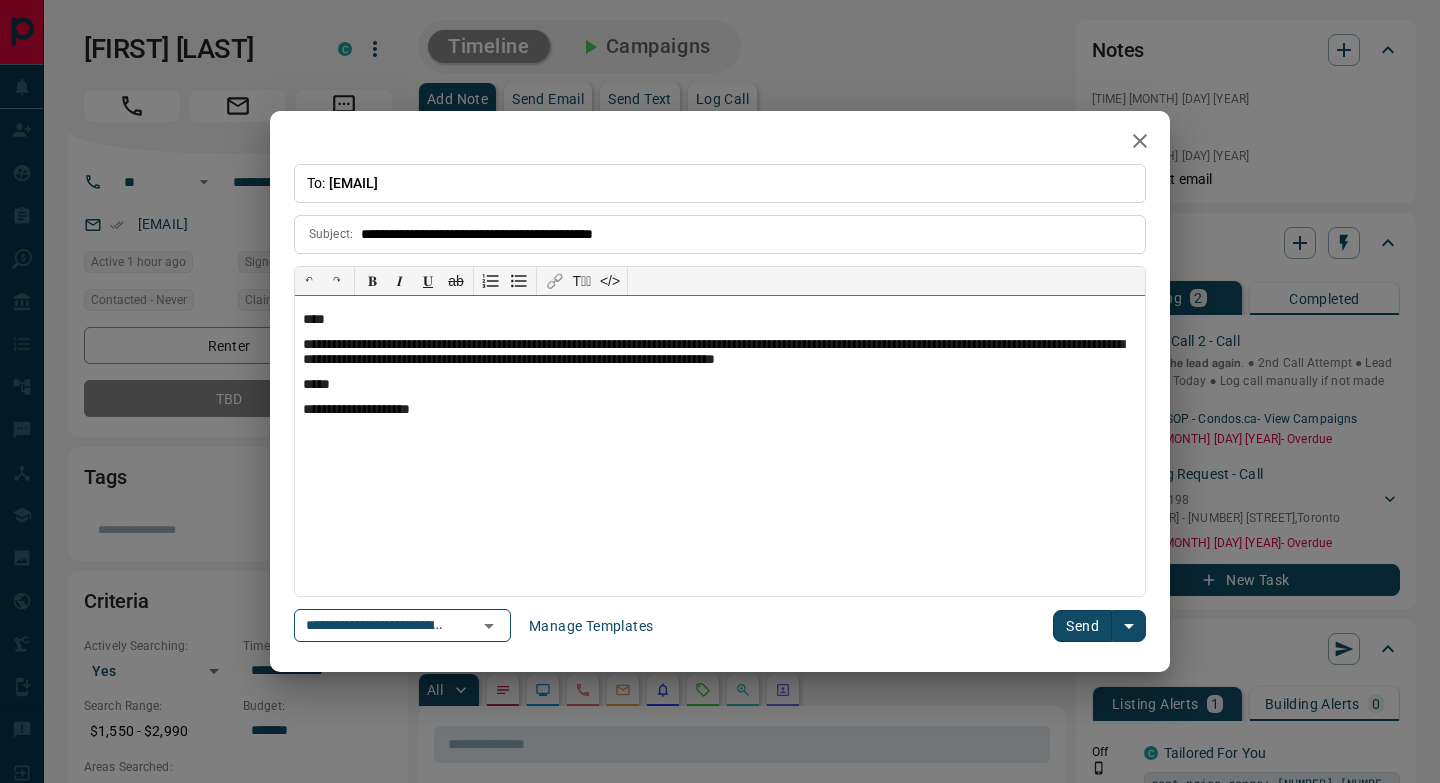 type 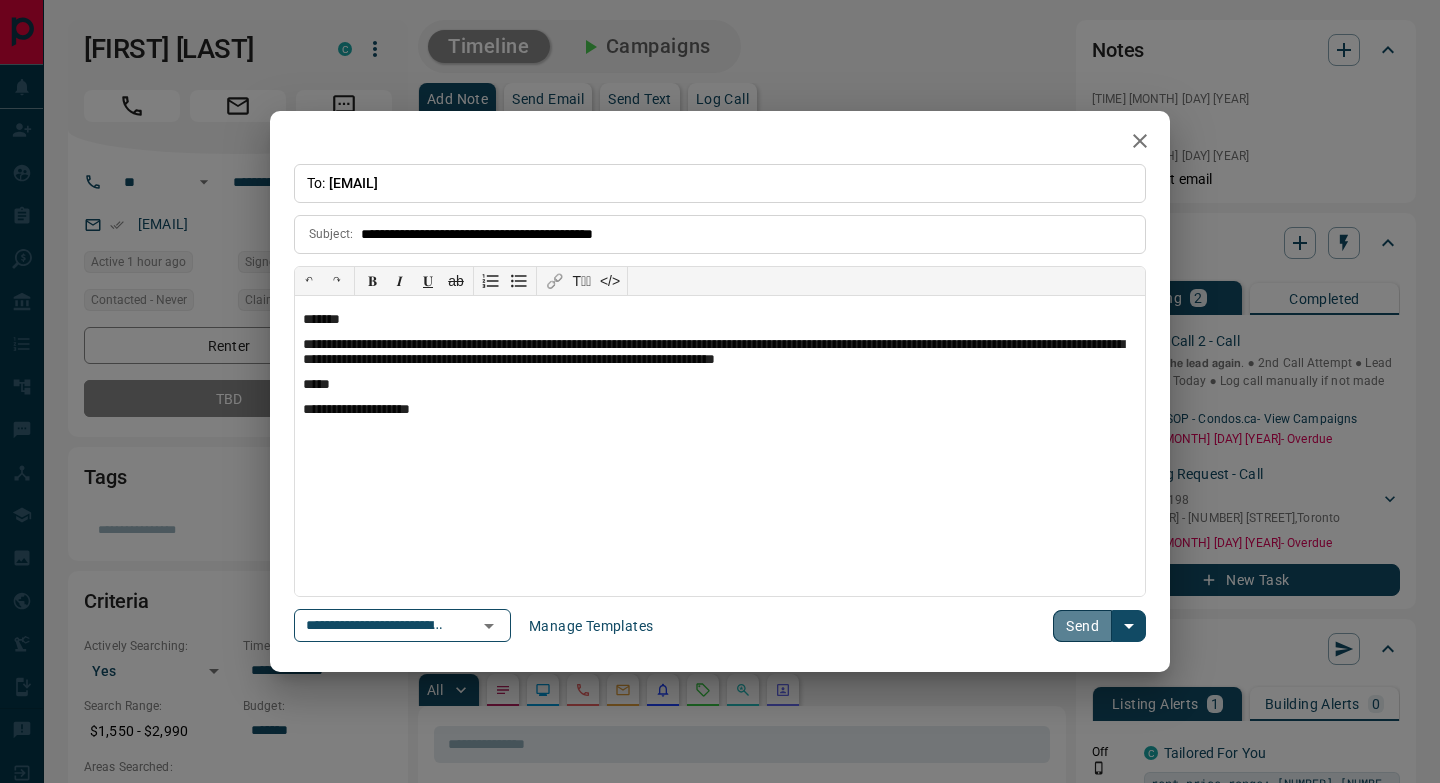 click on "Send" at bounding box center [1082, 626] 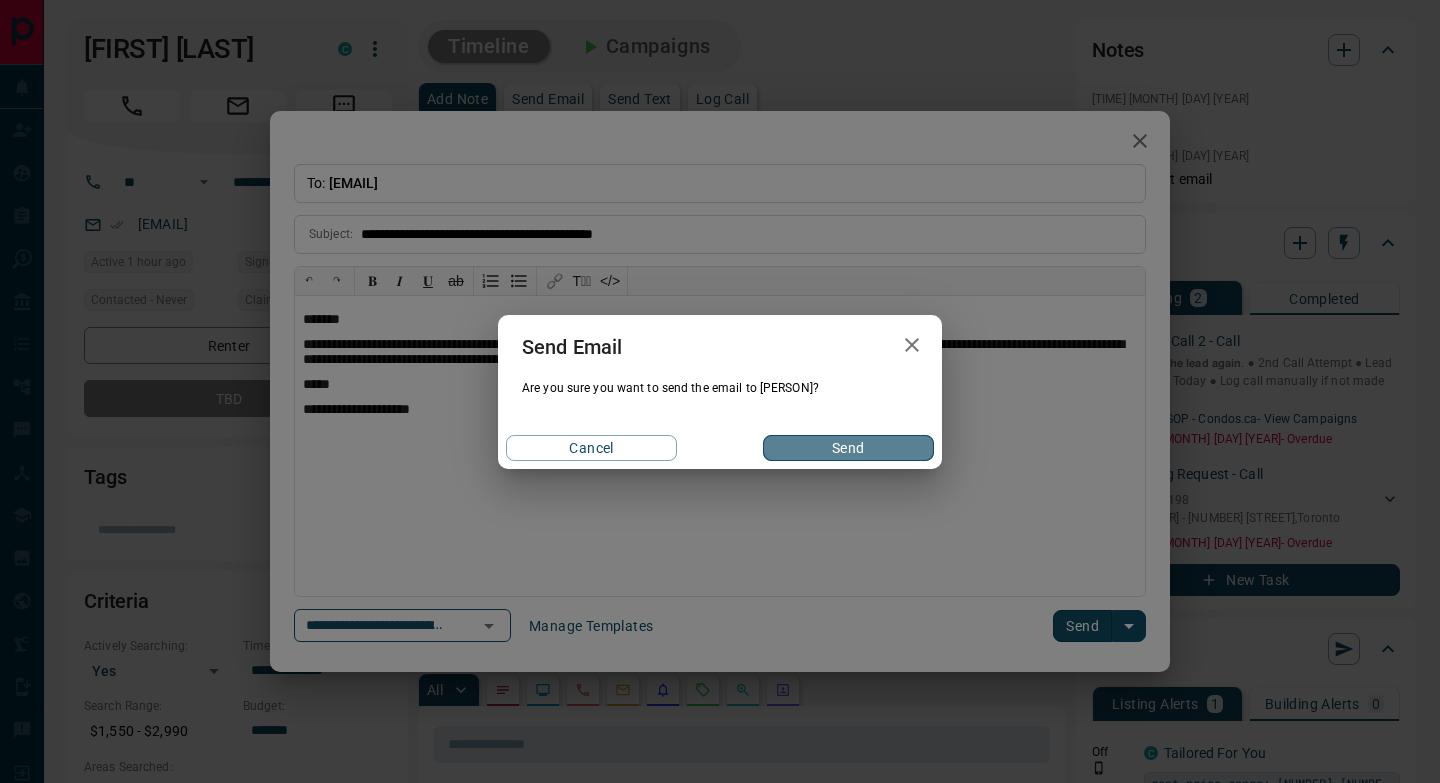 click on "Send" at bounding box center [848, 448] 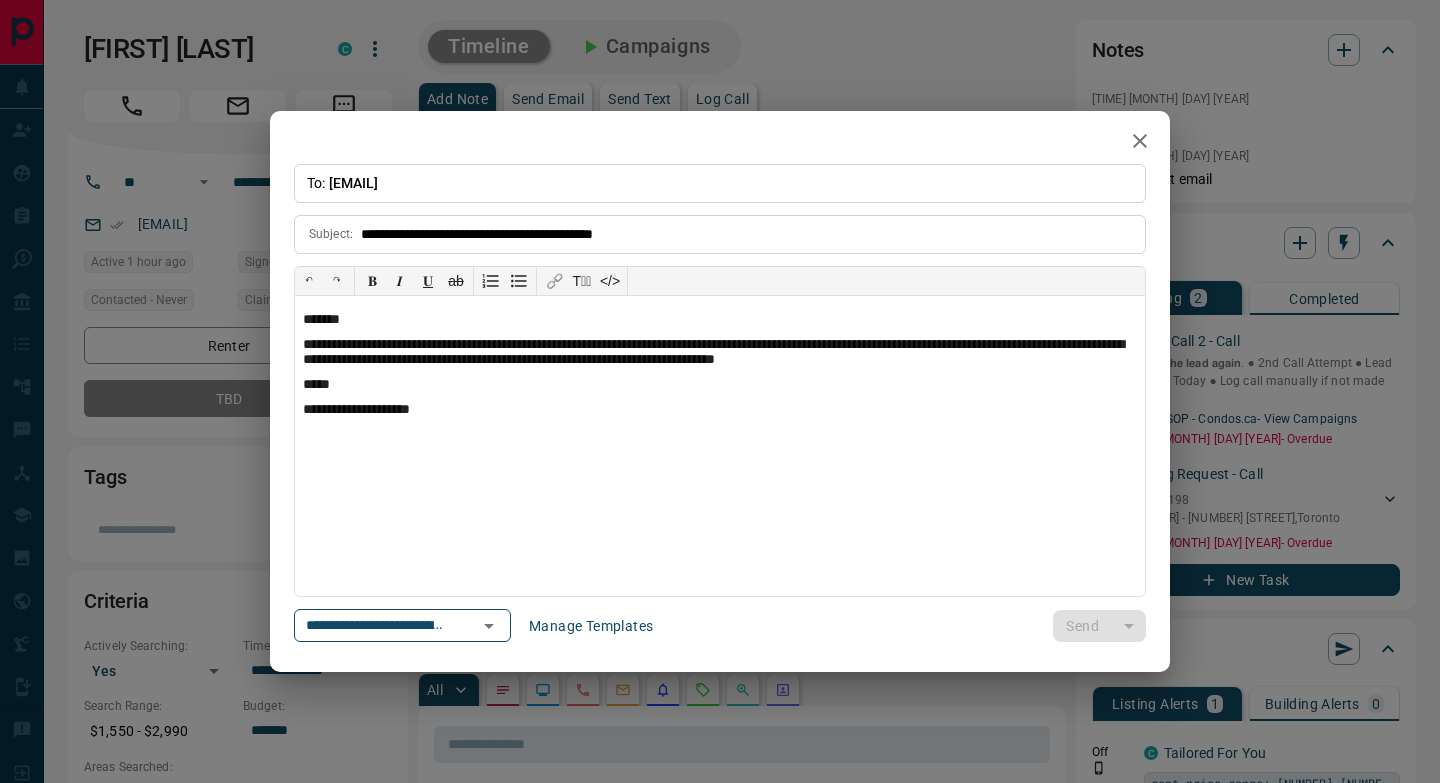 type 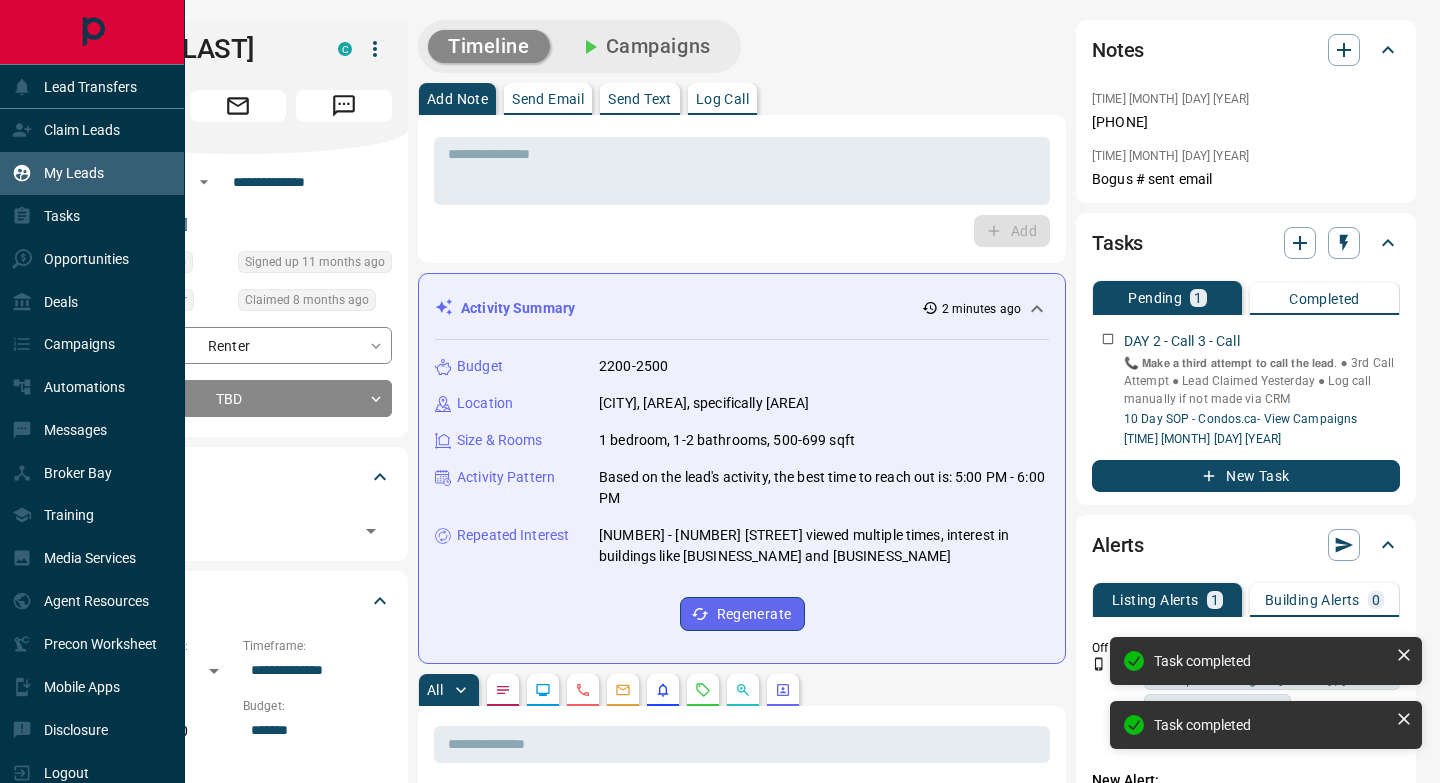 click on "My Leads" at bounding box center [58, 173] 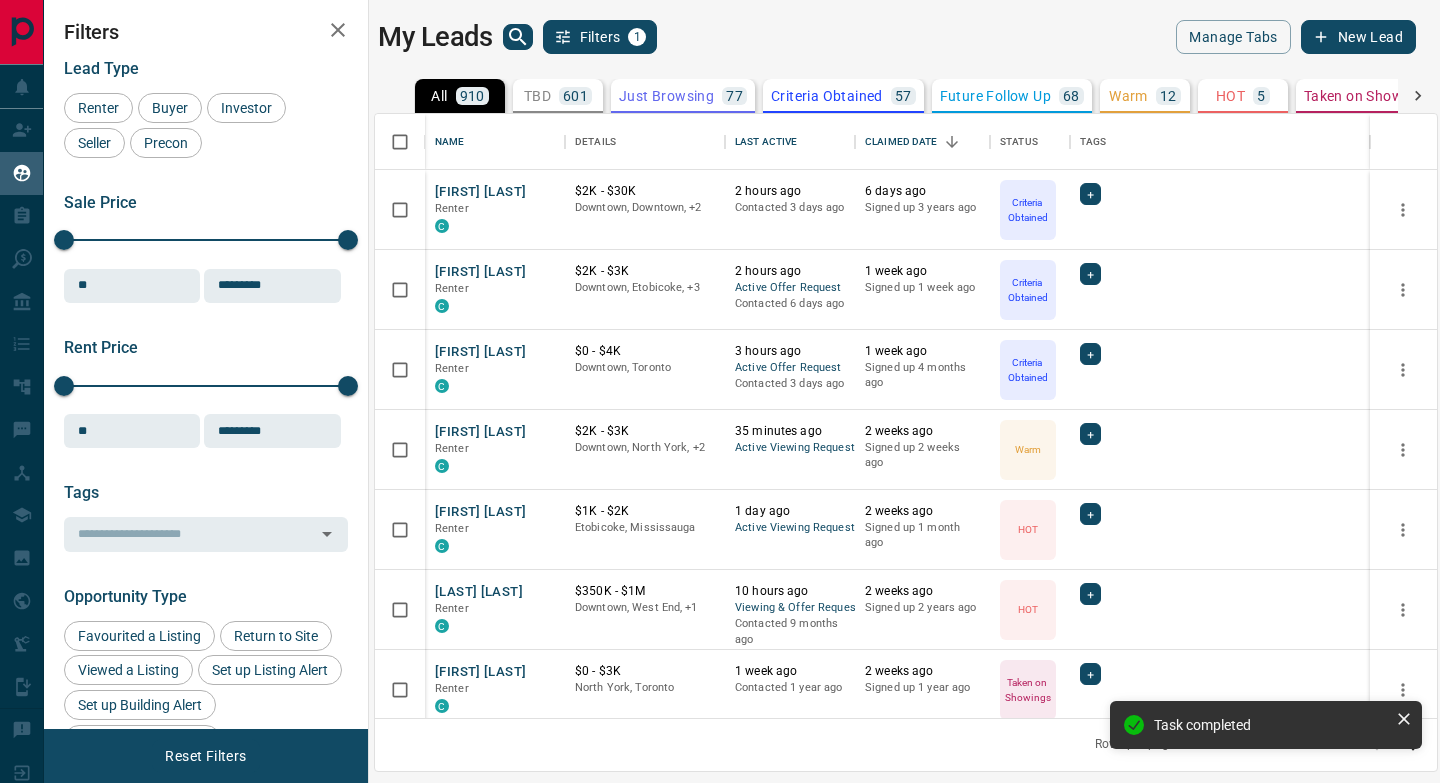 scroll, scrollTop: 1, scrollLeft: 1, axis: both 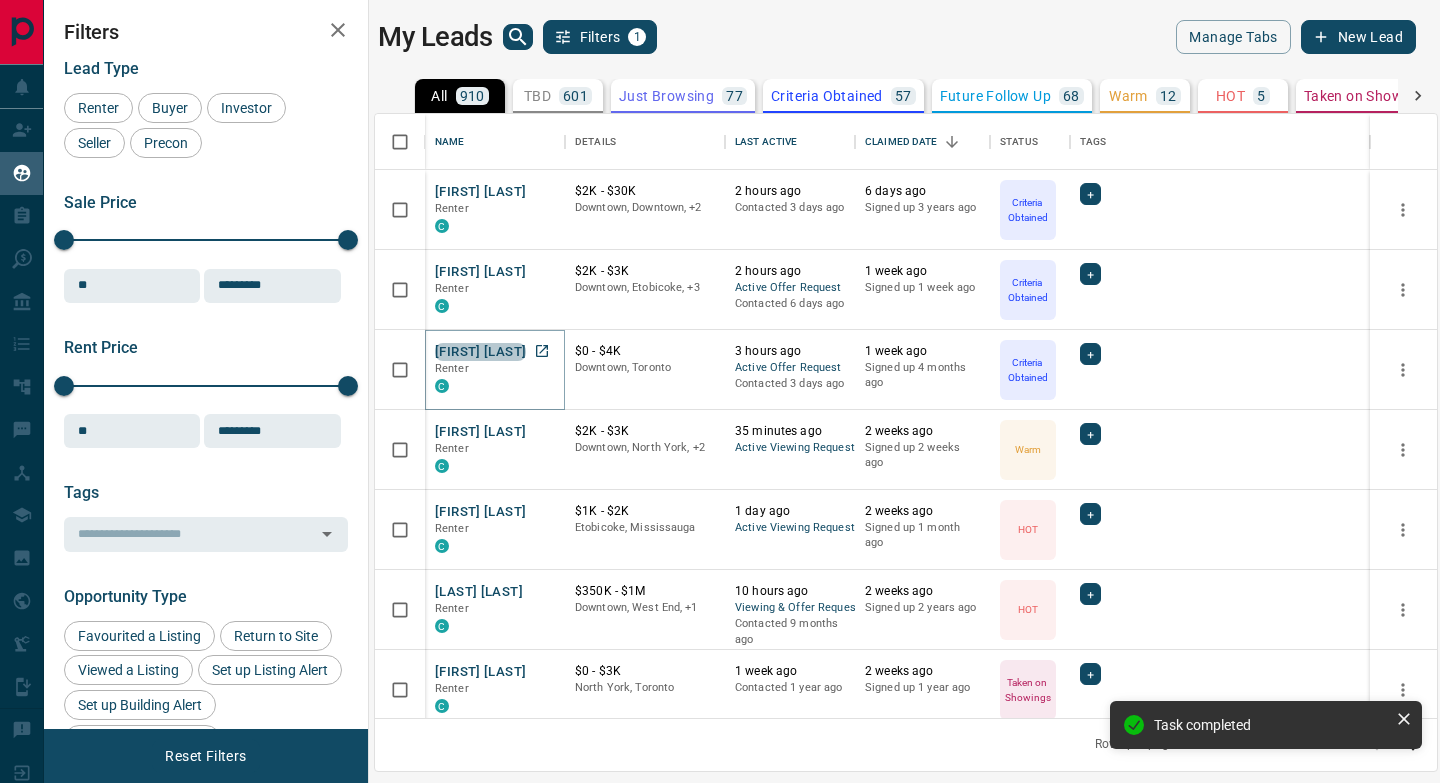 click on "[FIRST] [LAST]" at bounding box center (480, 352) 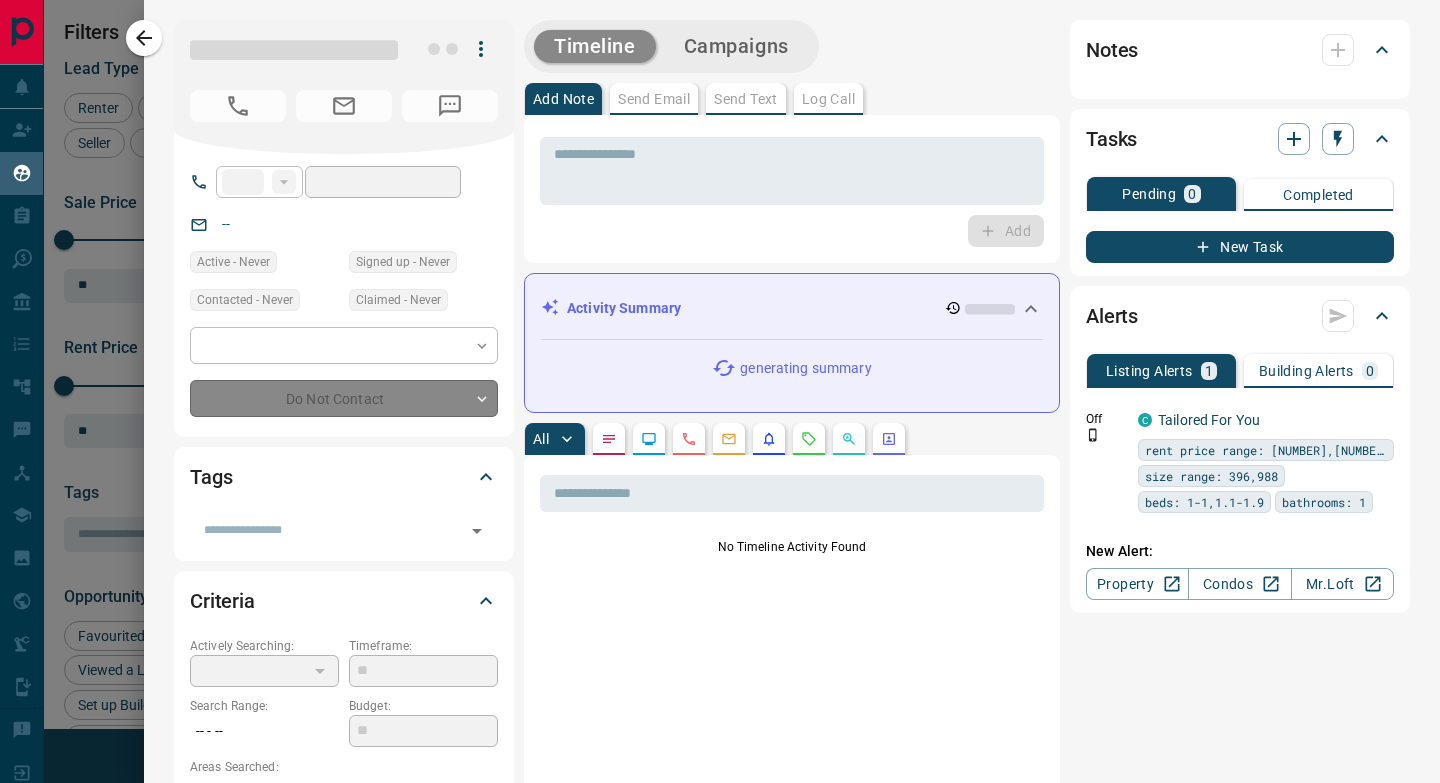 type on "**" 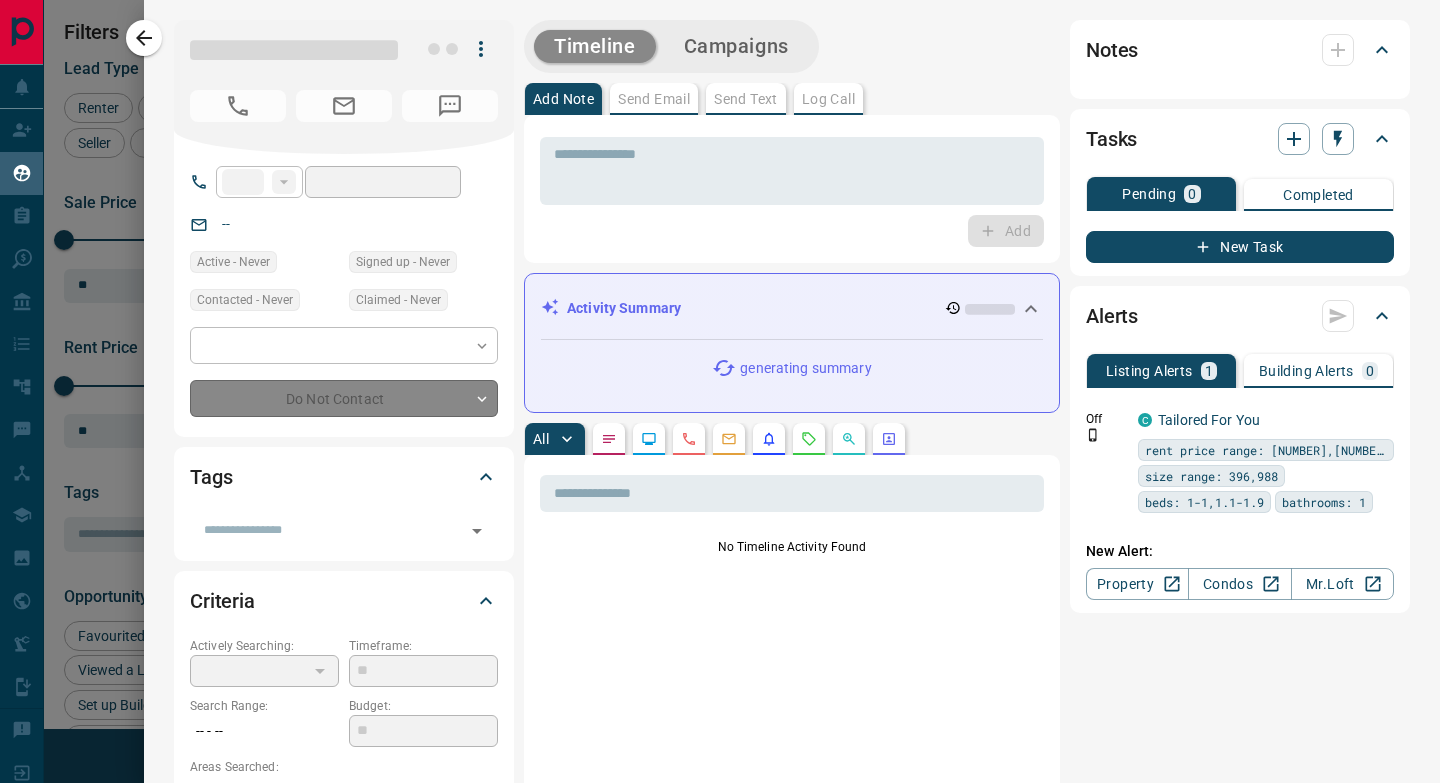 type on "**********" 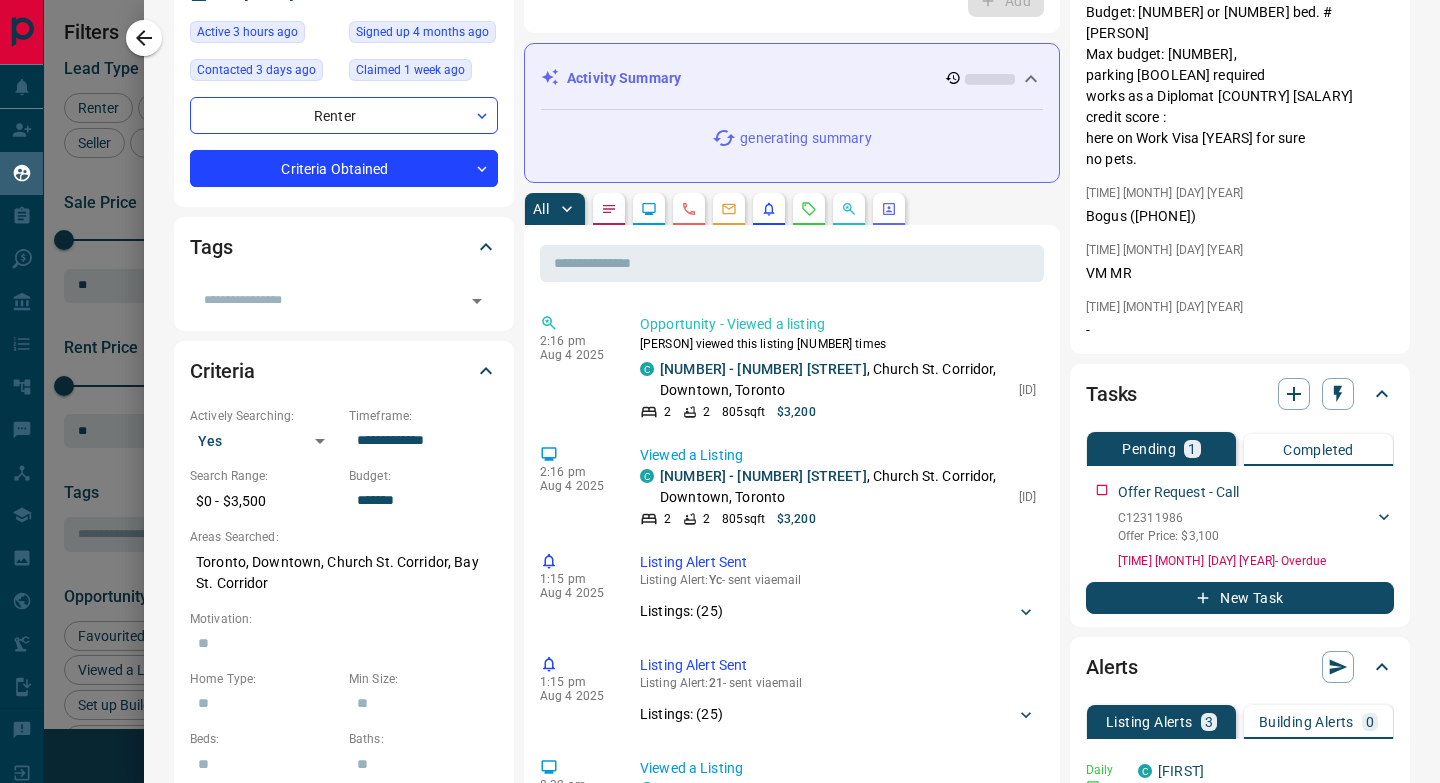 scroll, scrollTop: 0, scrollLeft: 0, axis: both 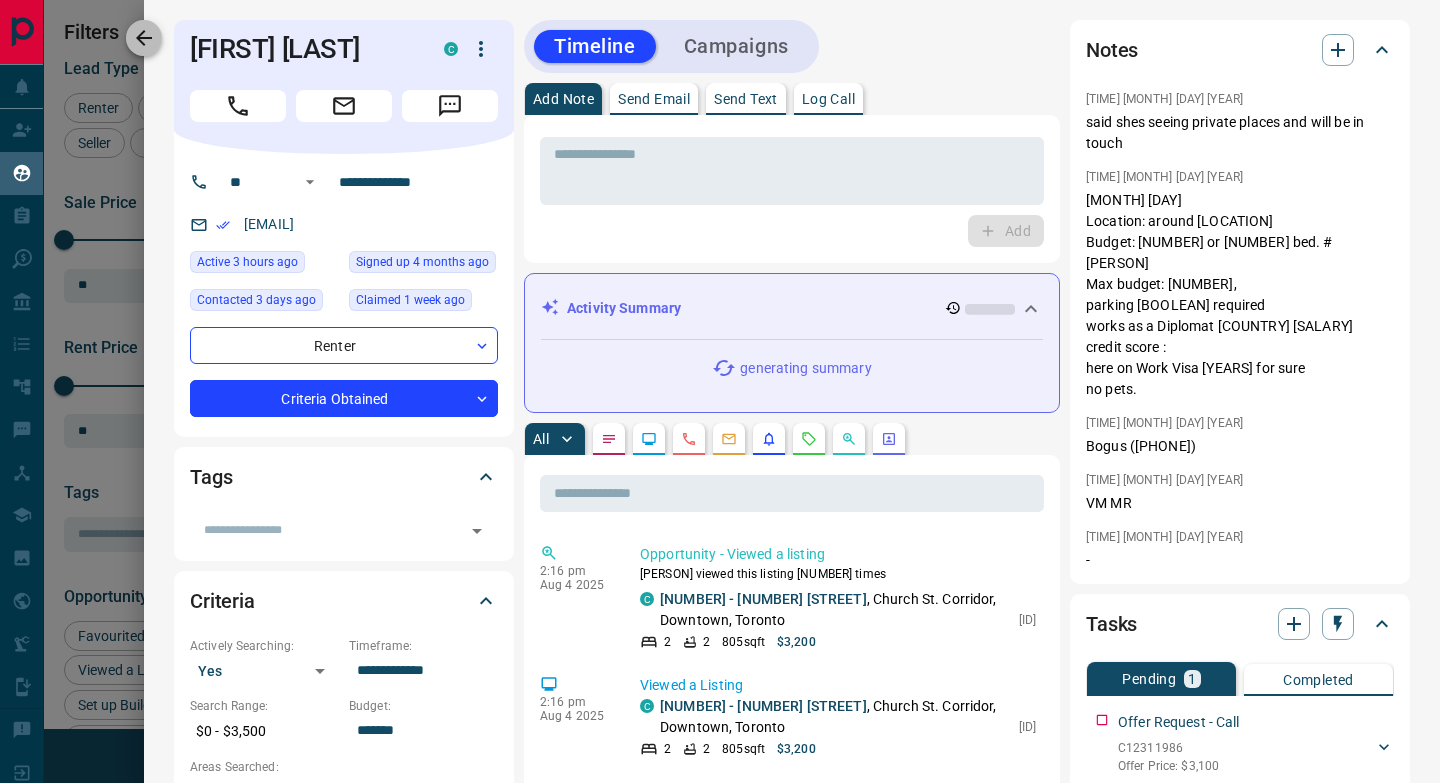 click 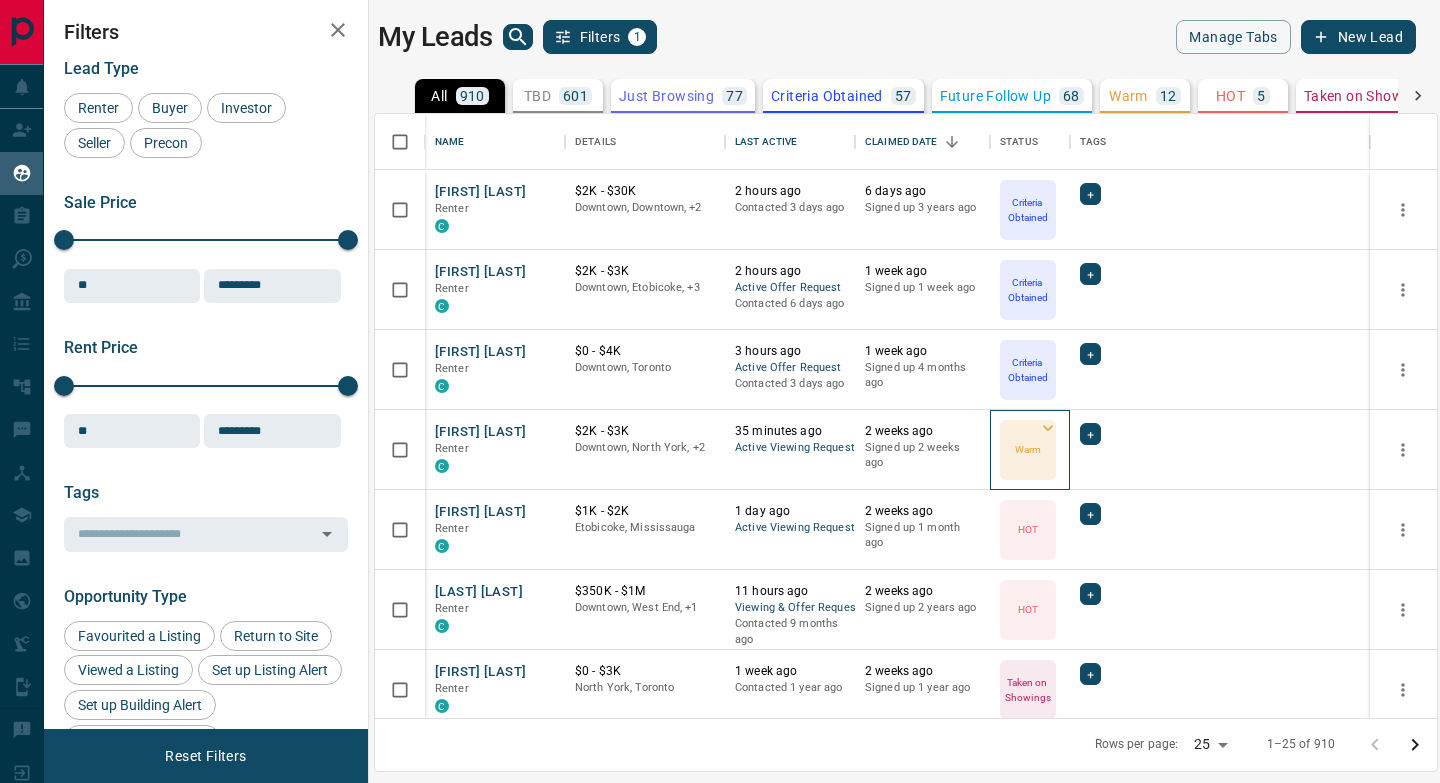 click on "Warm" at bounding box center (1028, 449) 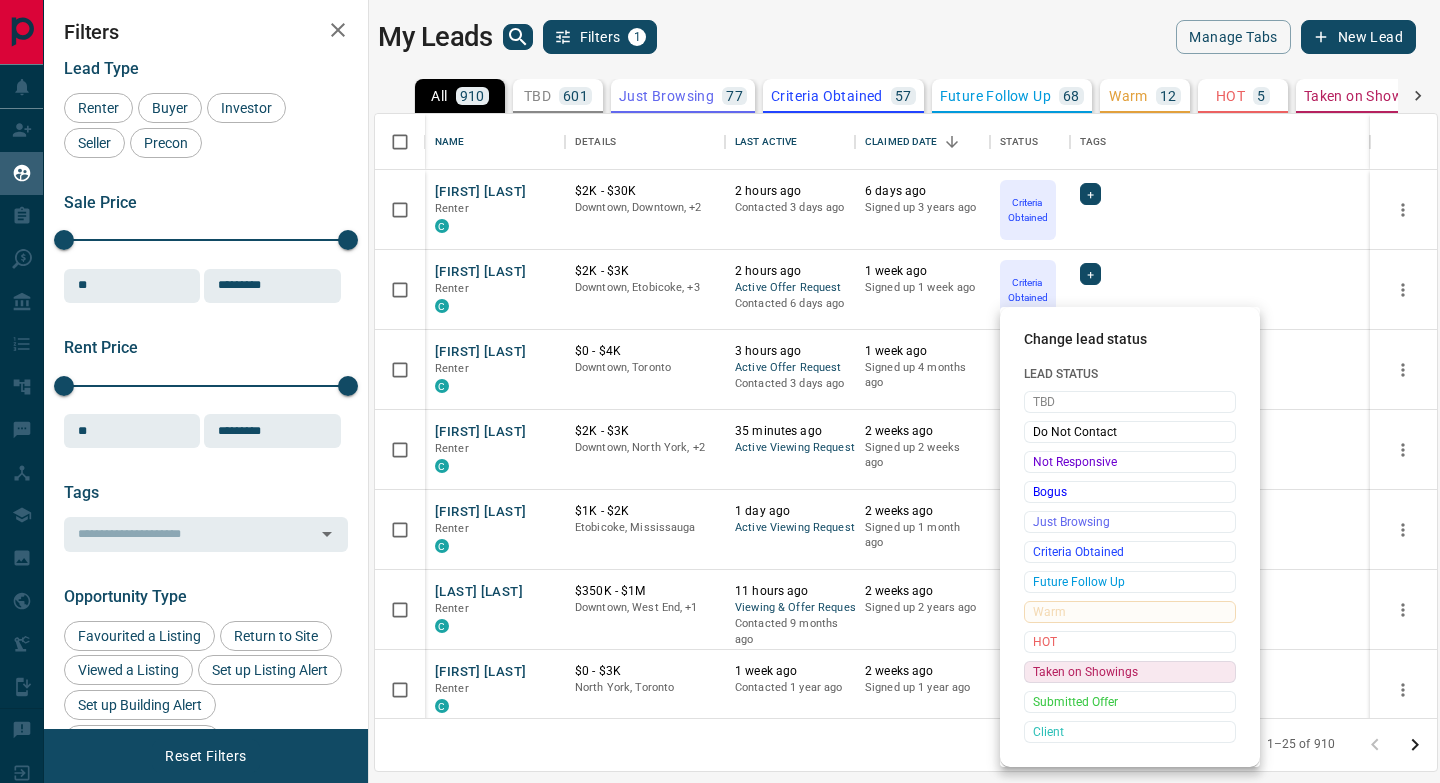 click on "Taken on Showings" at bounding box center (1130, 672) 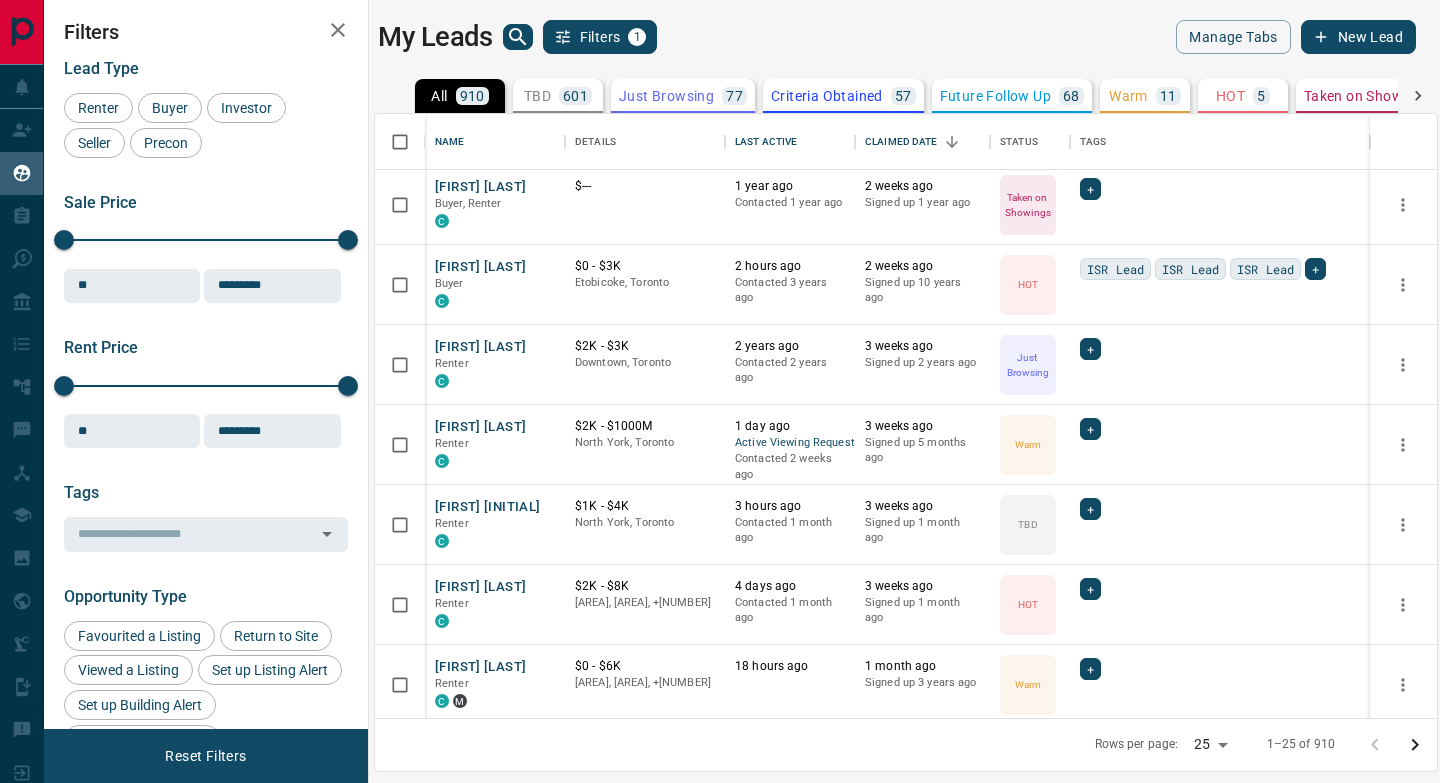 scroll, scrollTop: 930, scrollLeft: 0, axis: vertical 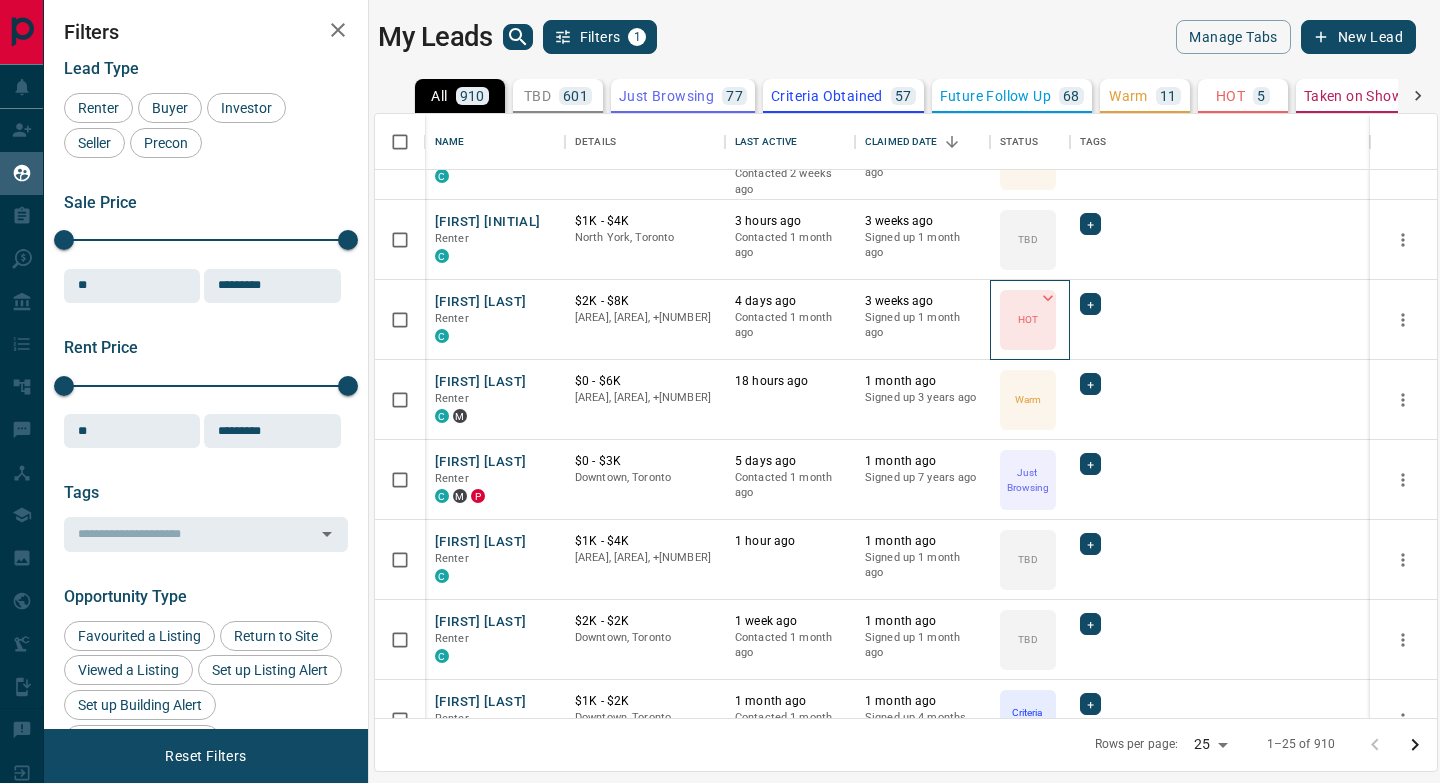 click on "HOT" at bounding box center (1028, 319) 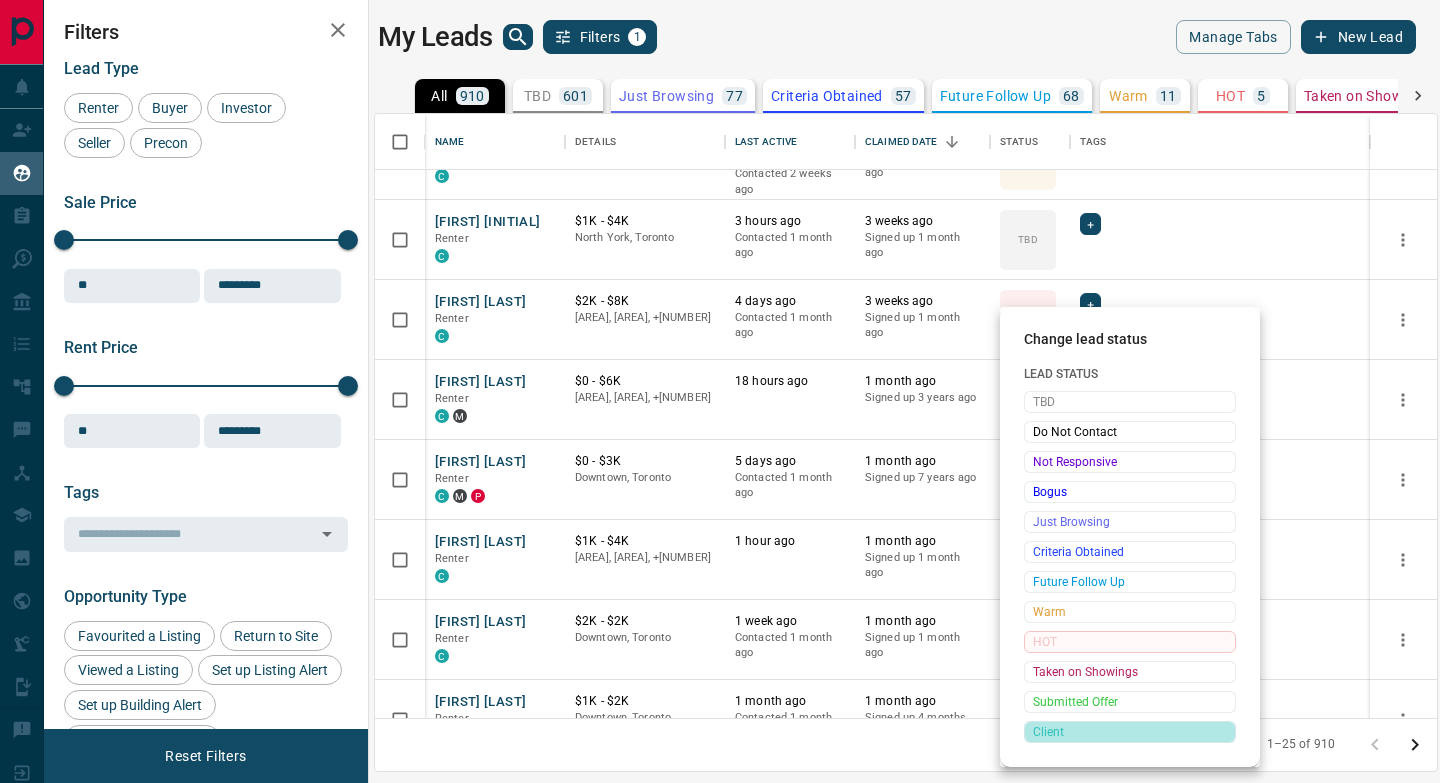 click on "Client" at bounding box center (1130, 732) 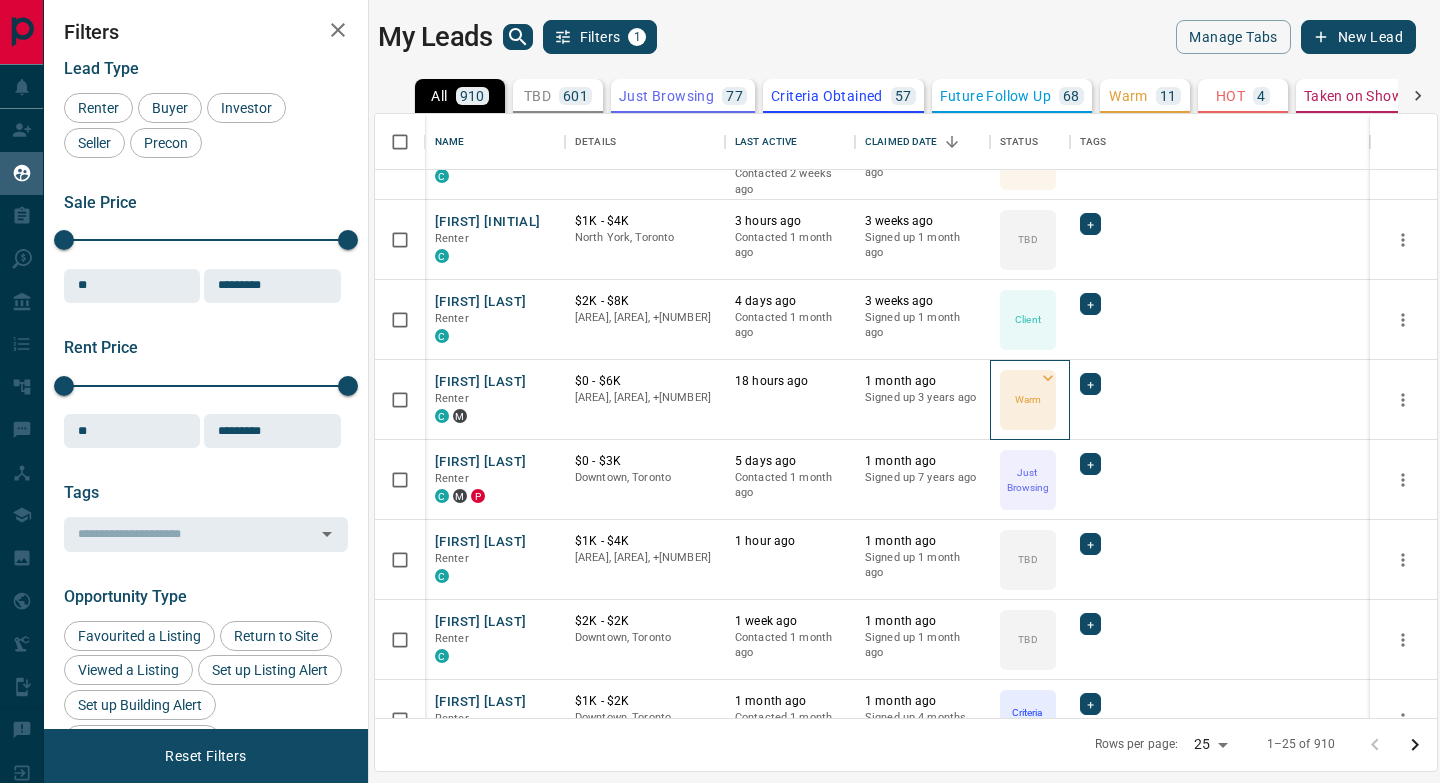 click on "Warm" at bounding box center [1028, 399] 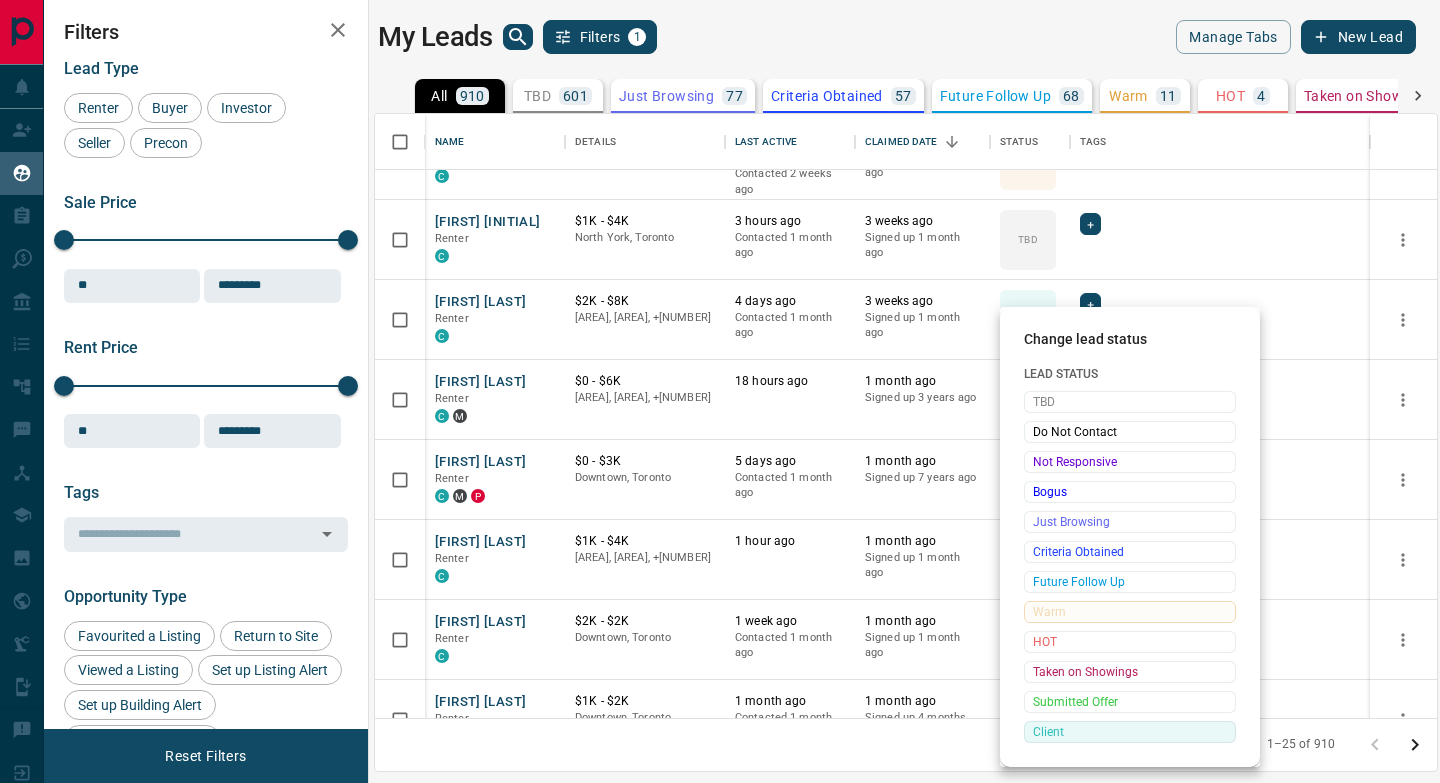 click on "Client" at bounding box center (1130, 732) 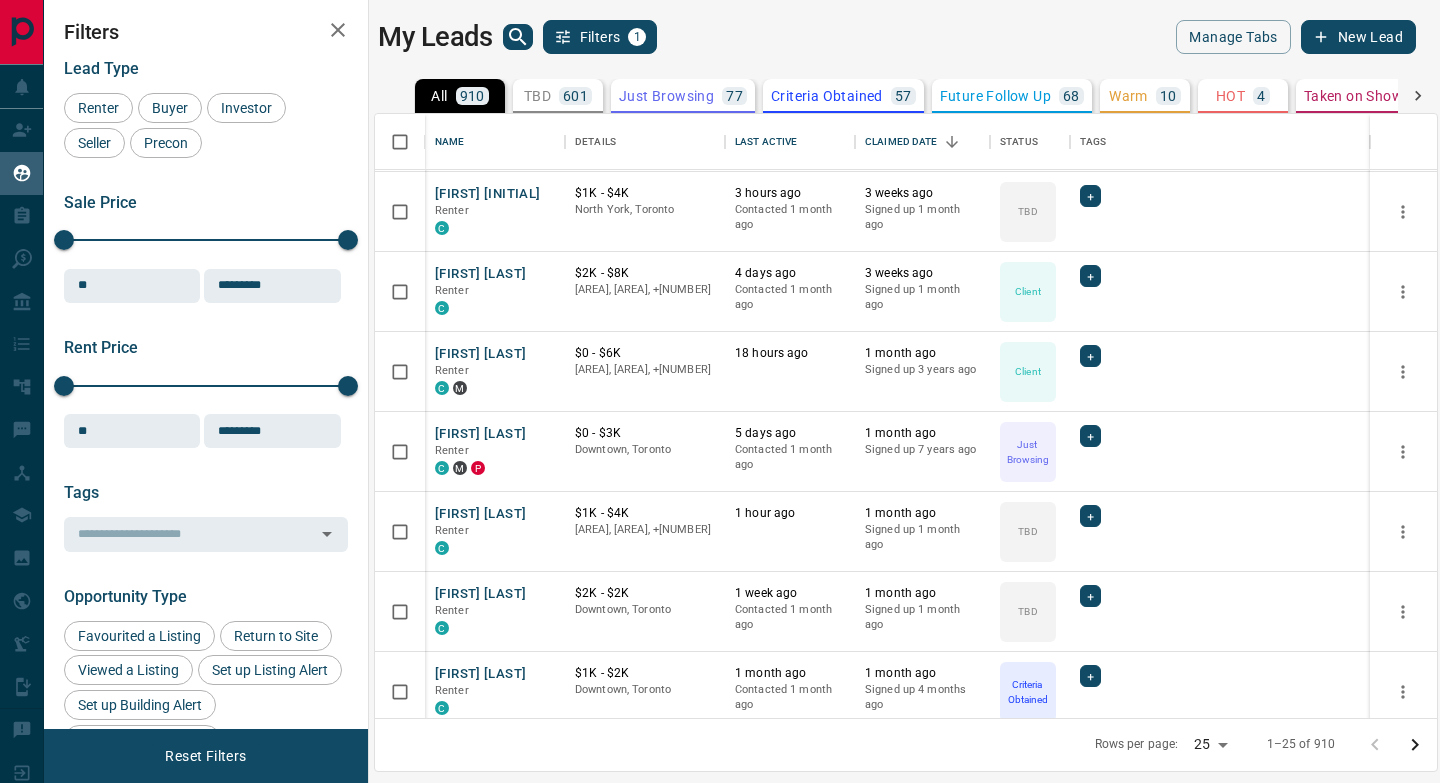 scroll, scrollTop: 0, scrollLeft: 0, axis: both 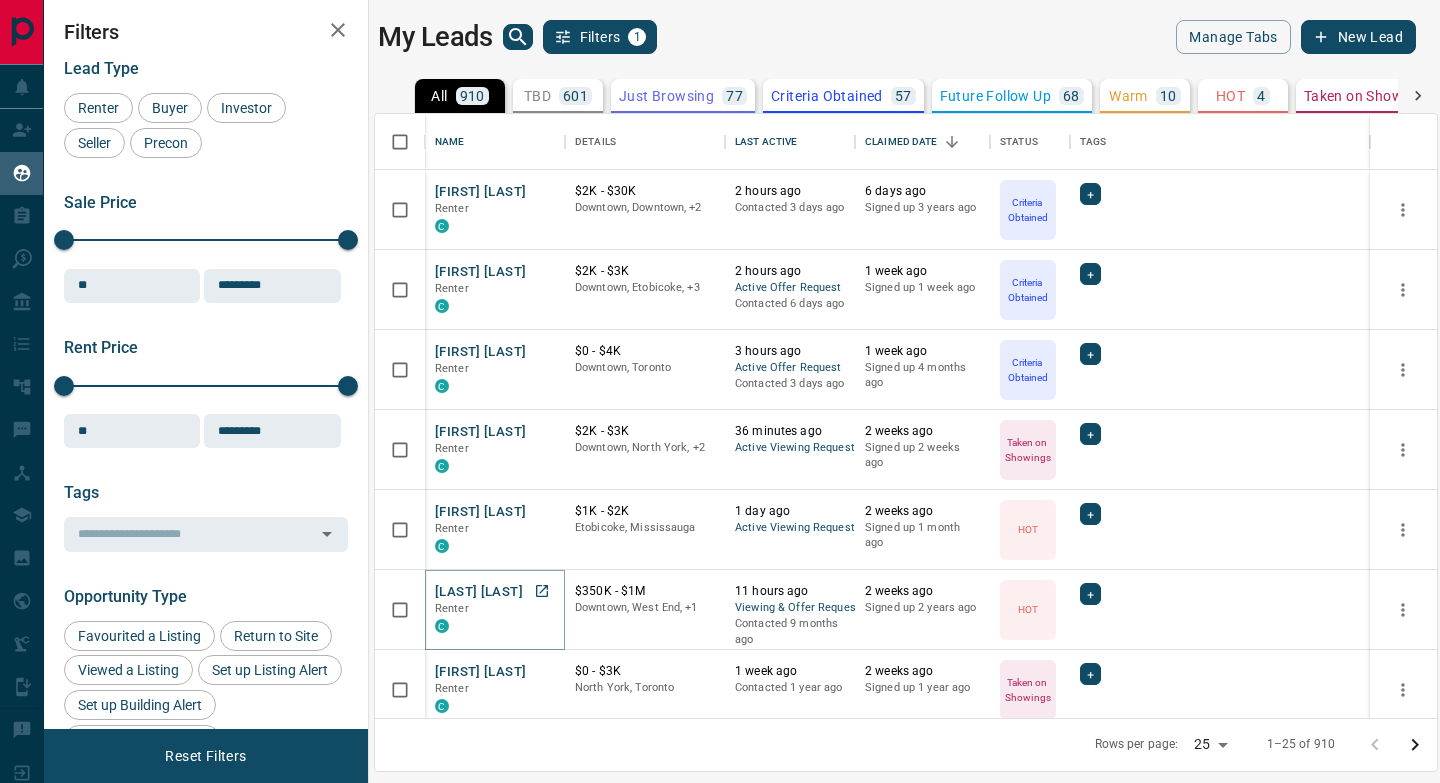 click on "[LAST] [LAST]" at bounding box center (479, 592) 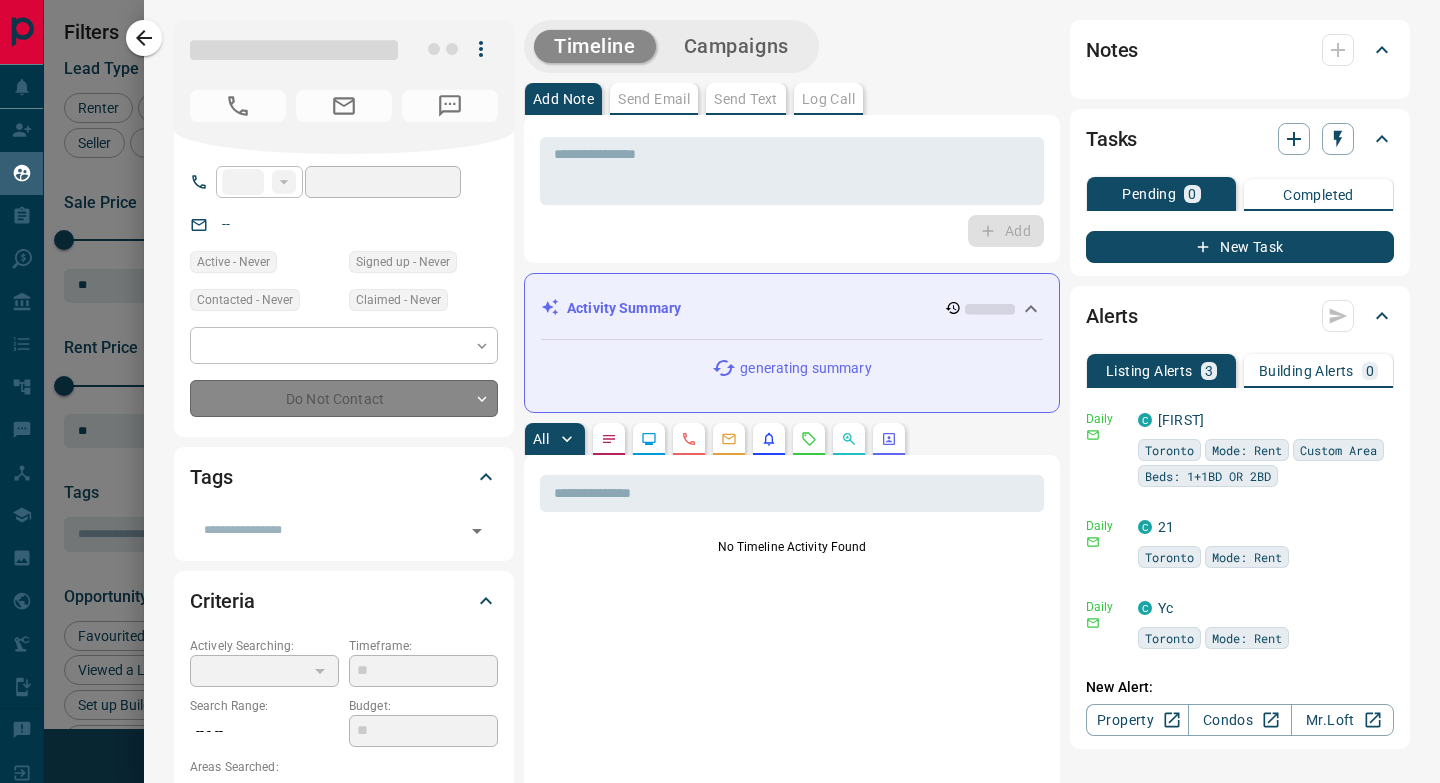 type on "**" 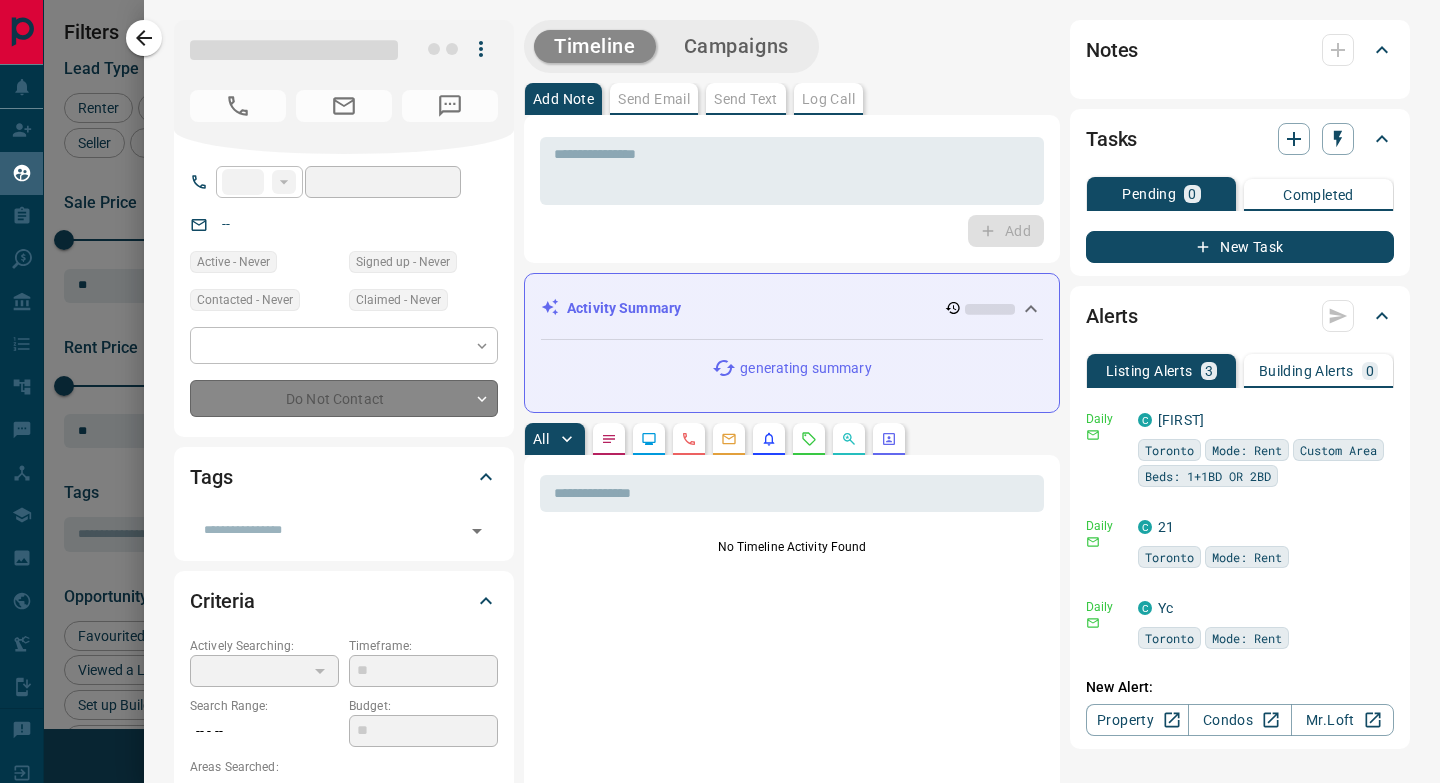 type on "**********" 